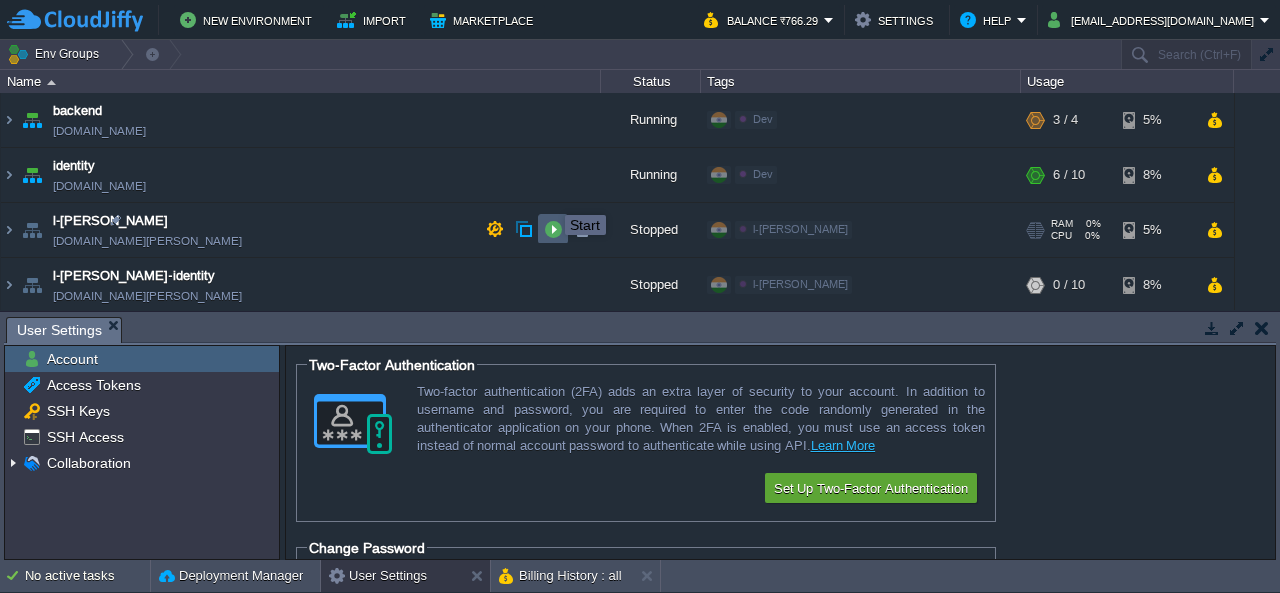 scroll, scrollTop: 0, scrollLeft: 0, axis: both 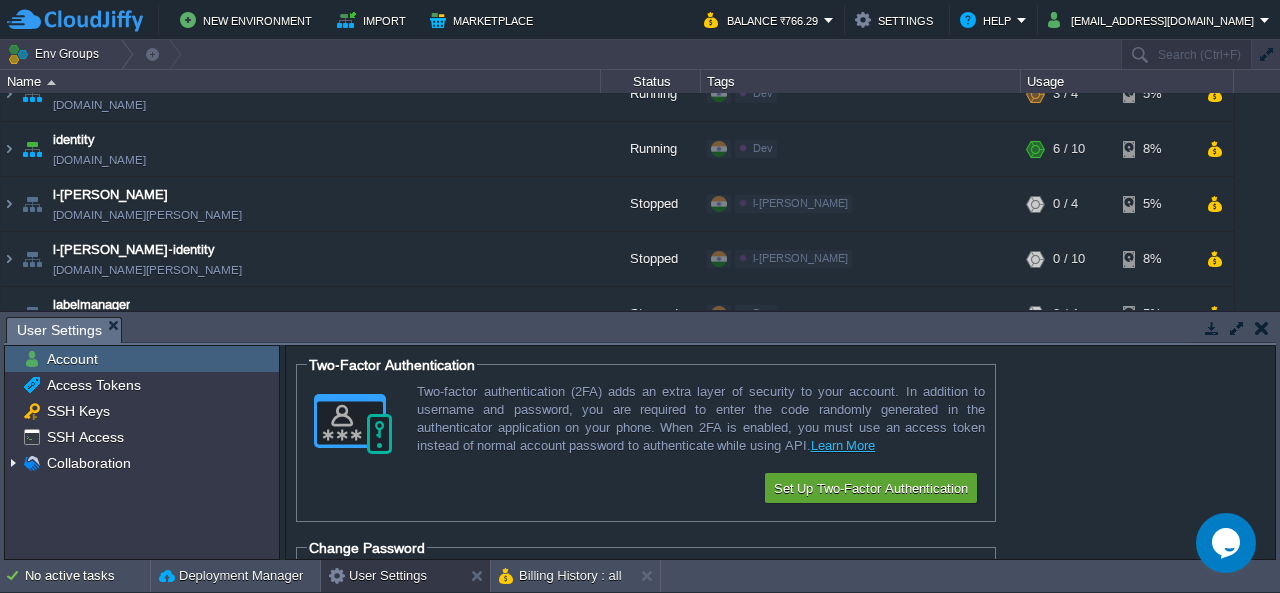 click at bounding box center [75, 20] 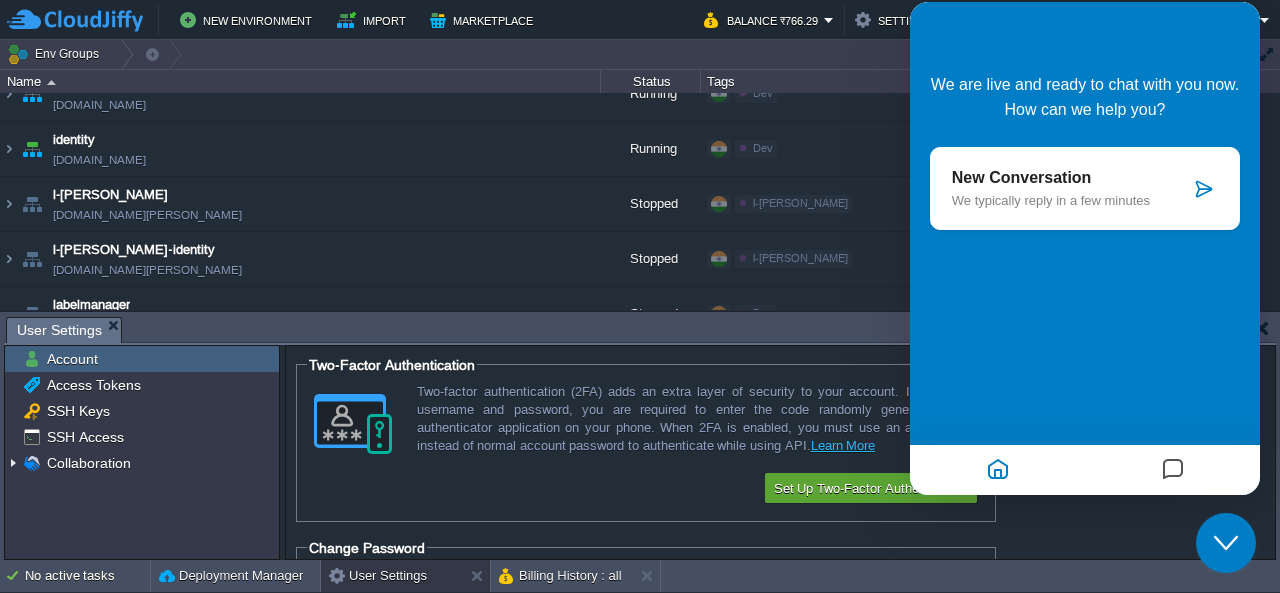 click on "We typically reply in a few minutes" at bounding box center (1071, 200) 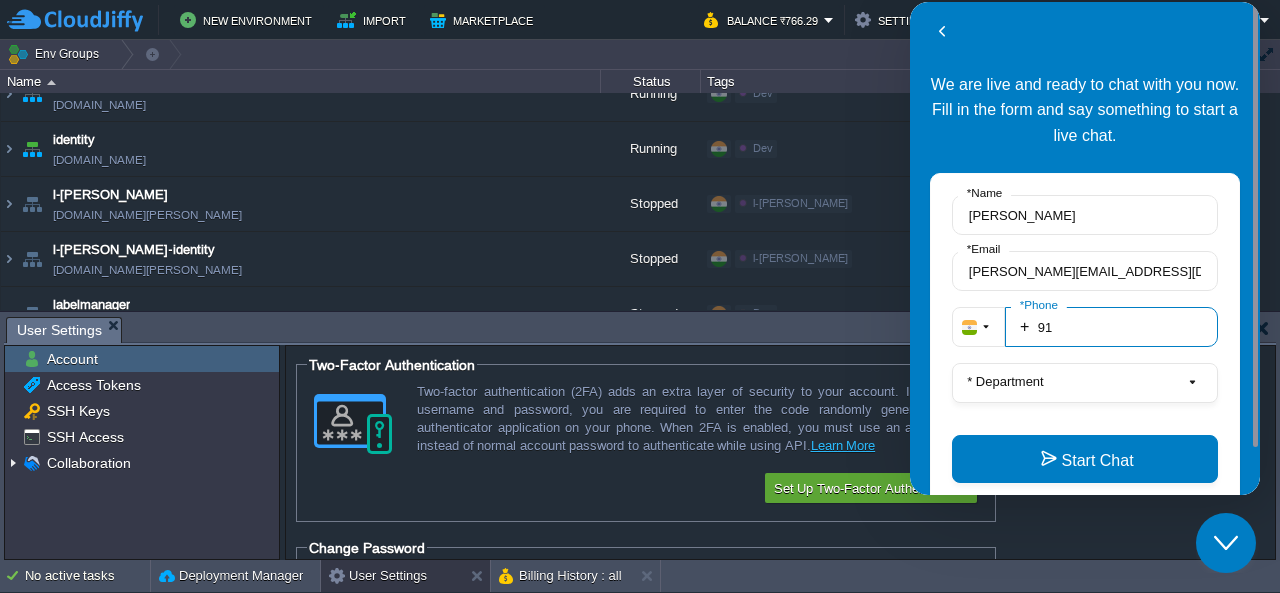 click on "91" at bounding box center [1111, 327] 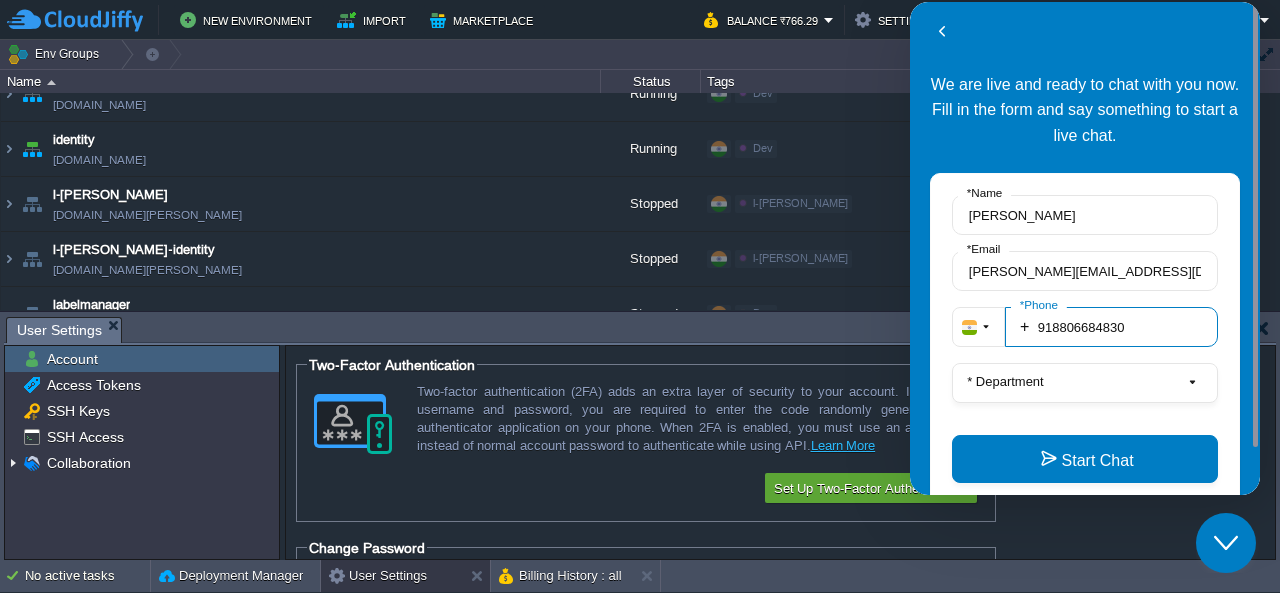 type on "918806684830" 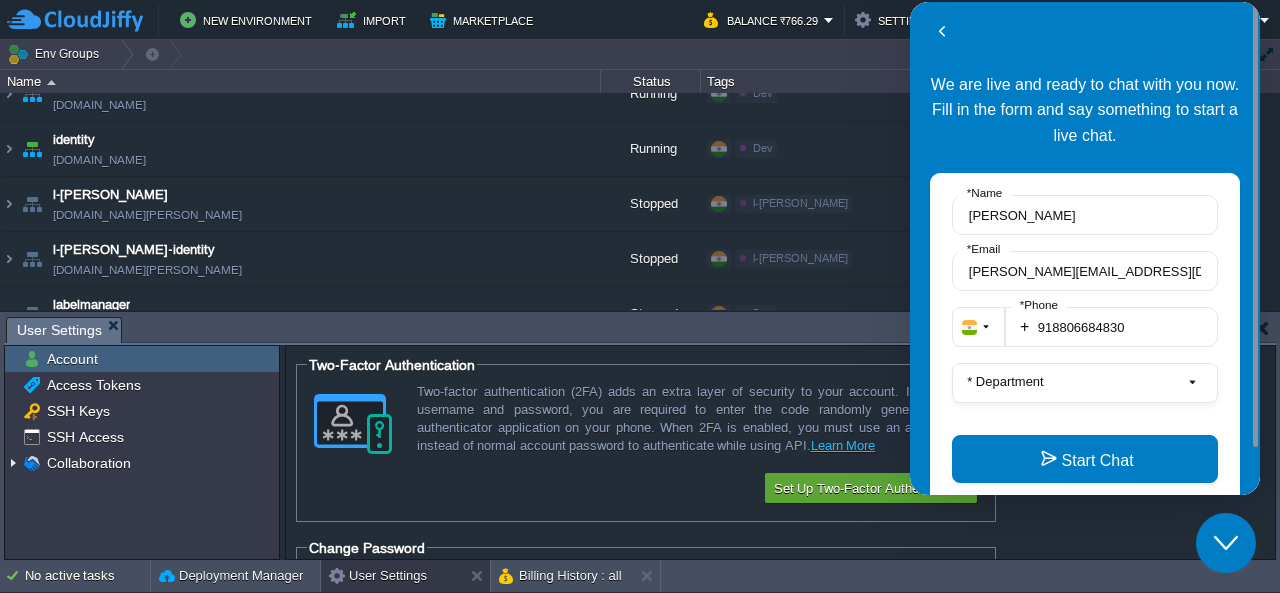 click on "Shardul *  Name  shardul.aland@softtantra.com *  Email   +  918806684830 *  Phone  * Department   Start Chat" at bounding box center (1085, 339) 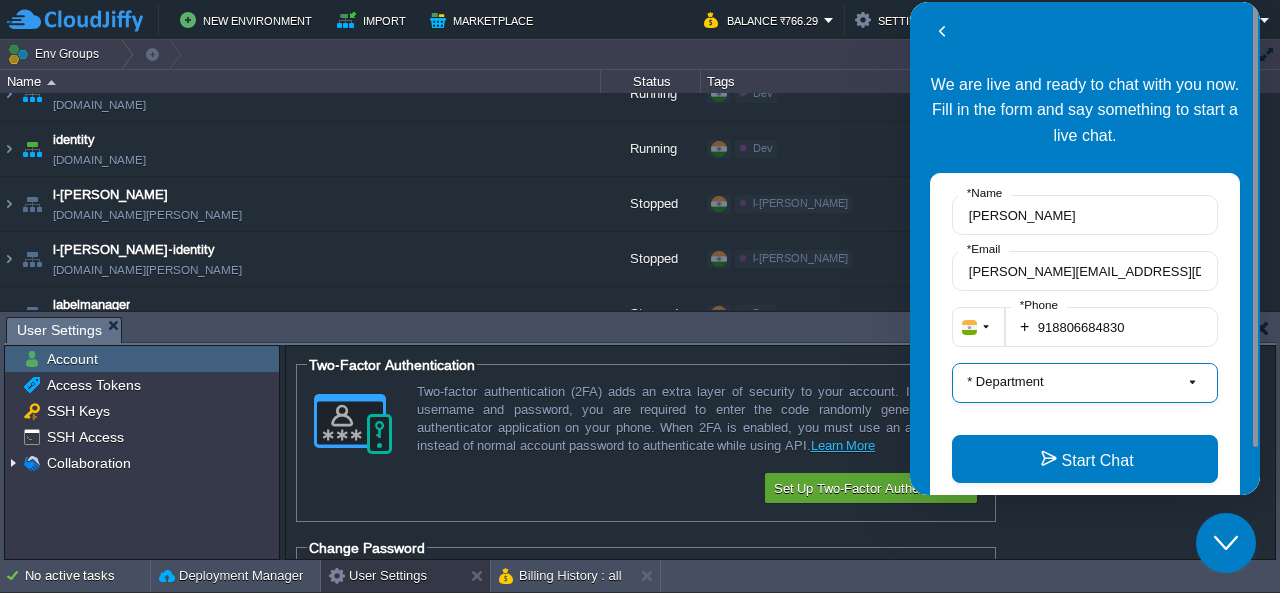 click at bounding box center [1192, 383] 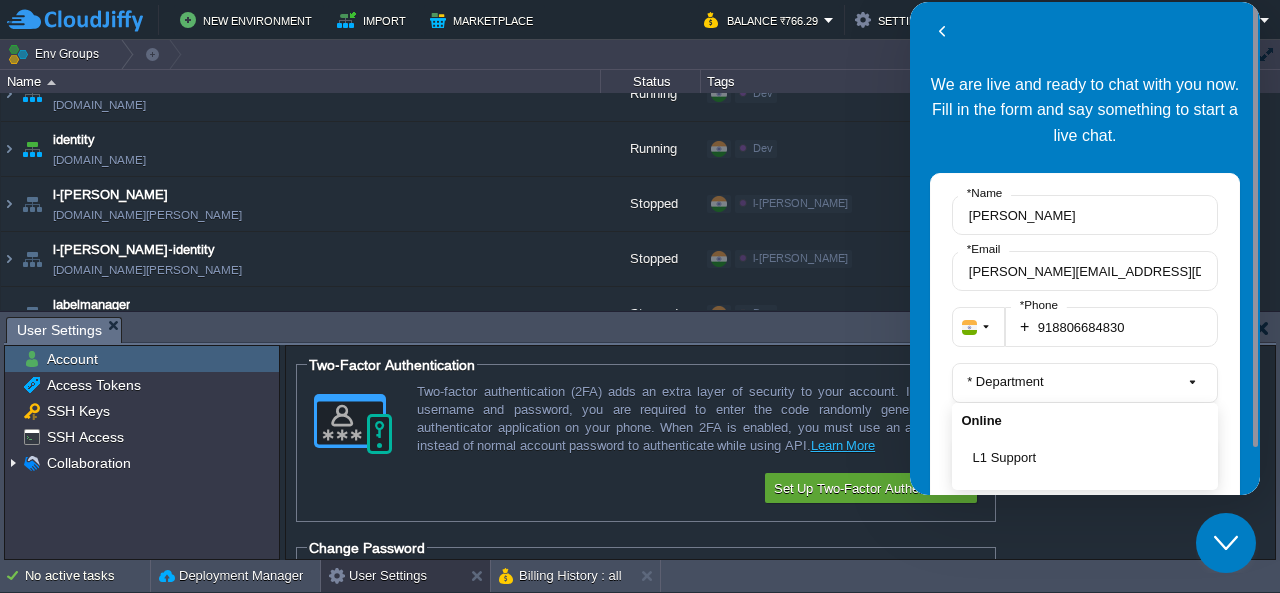 scroll, scrollTop: 62, scrollLeft: 0, axis: vertical 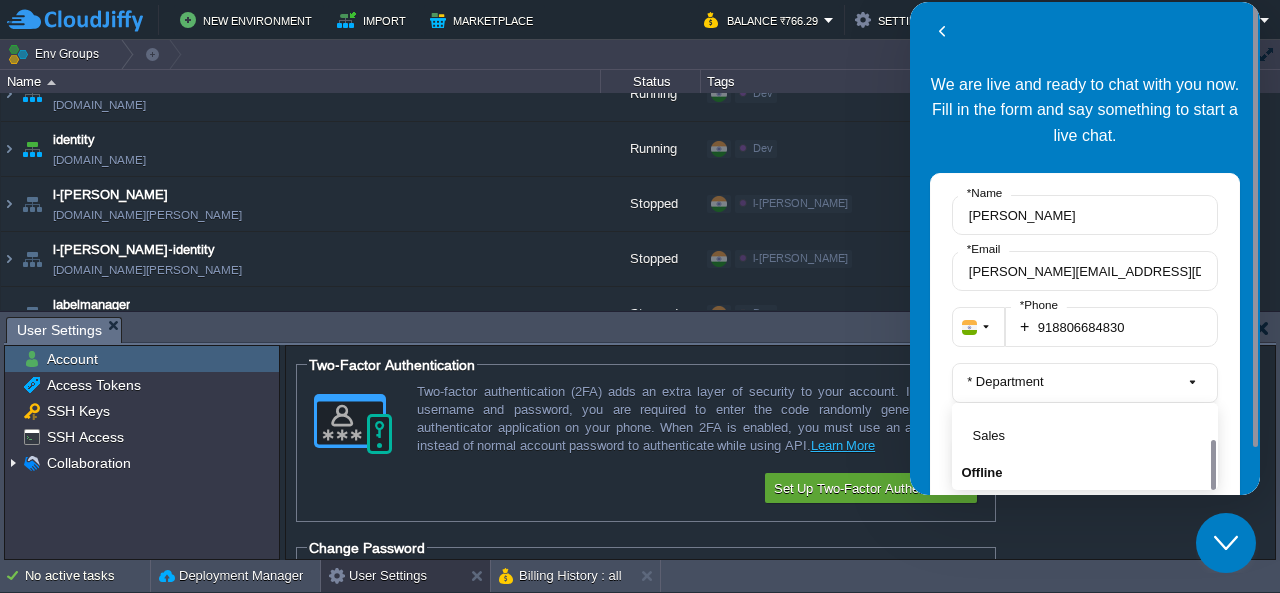 click at bounding box center [1210, 446] 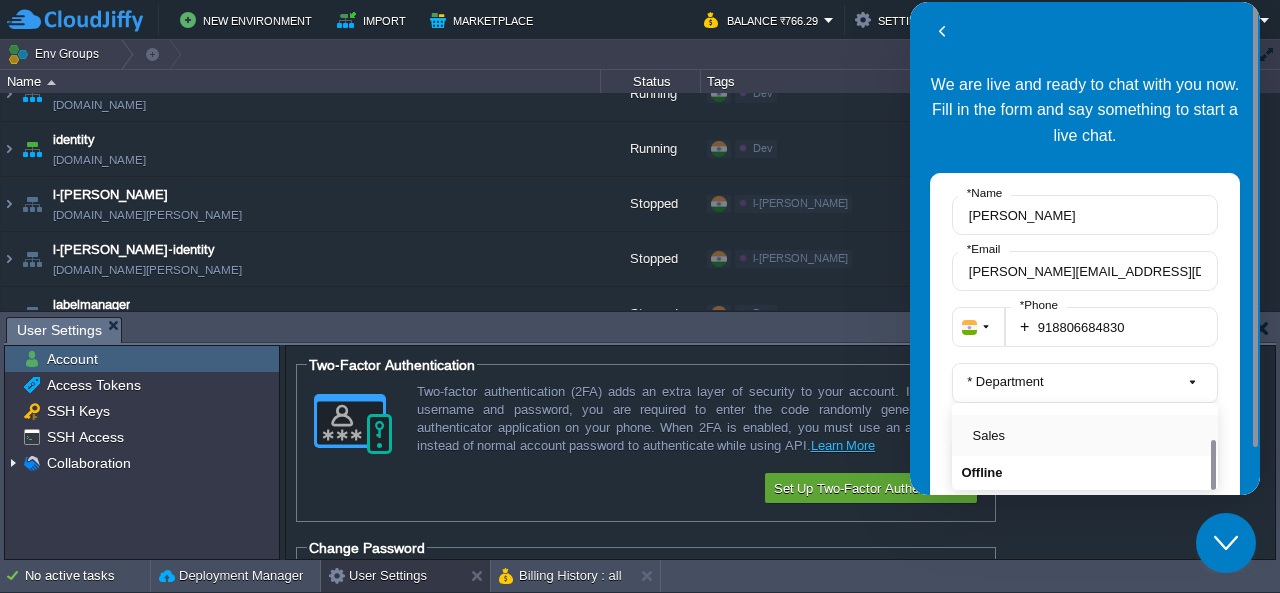 click on "Sales" at bounding box center [1091, 435] 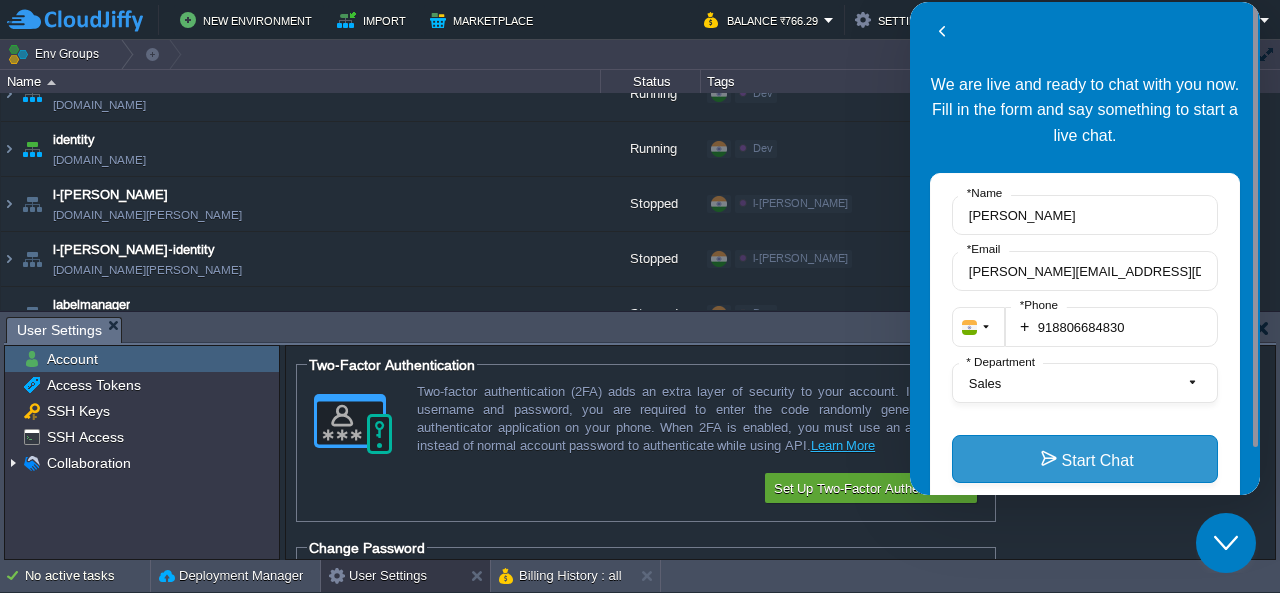 click on "Start Chat" at bounding box center [1085, 459] 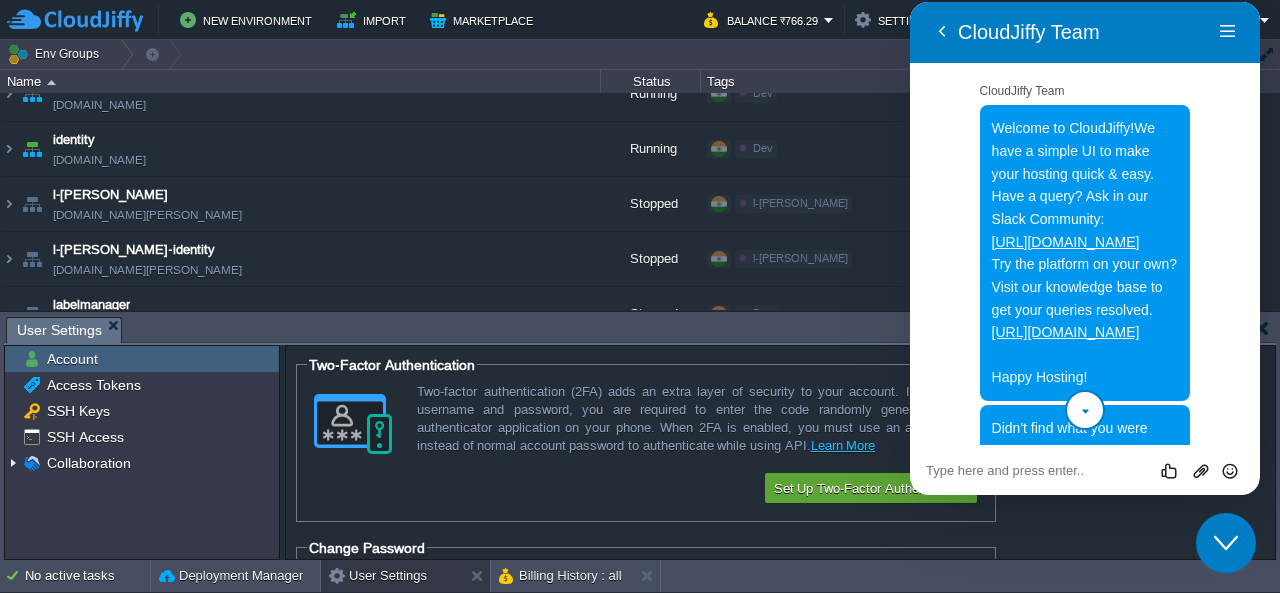 scroll, scrollTop: 361, scrollLeft: 0, axis: vertical 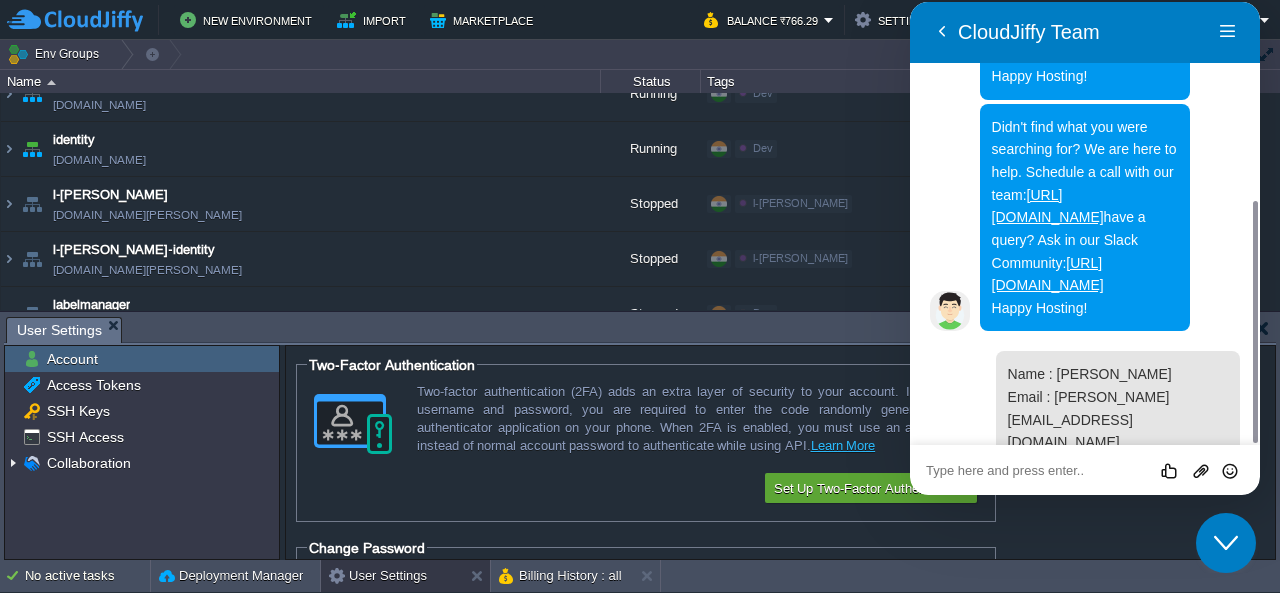 drag, startPoint x: 1252, startPoint y: 316, endPoint x: 1259, endPoint y: 399, distance: 83.294655 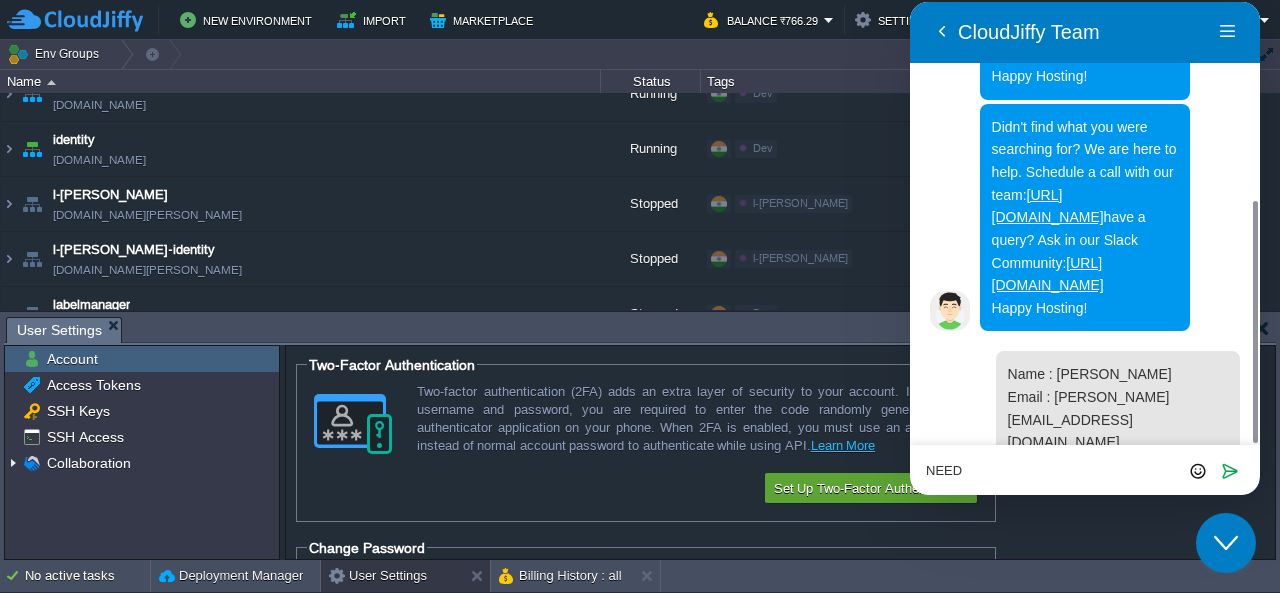 scroll, scrollTop: 422, scrollLeft: 0, axis: vertical 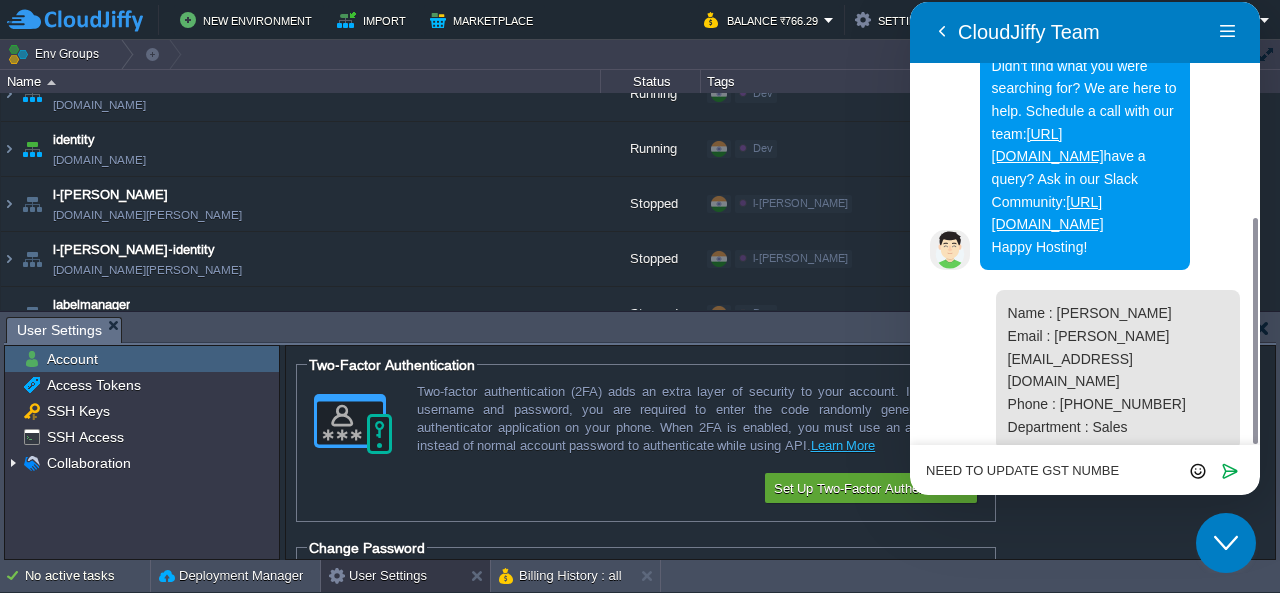 type on "NEED TO UPDATE GST NUMBER" 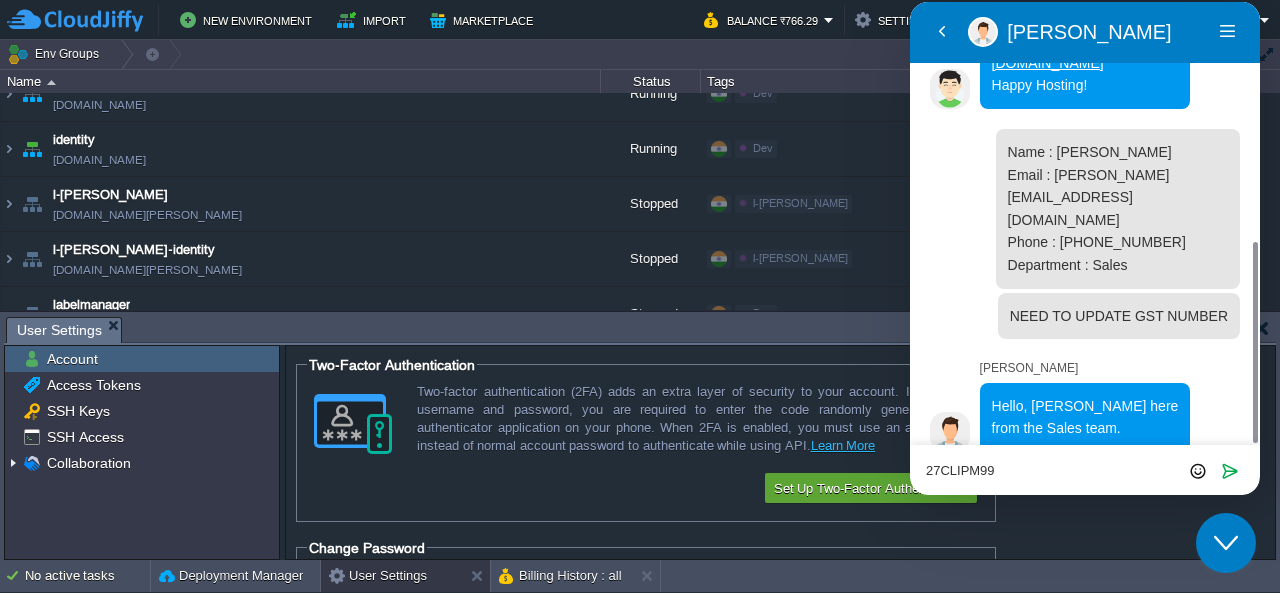 scroll, scrollTop: 580, scrollLeft: 0, axis: vertical 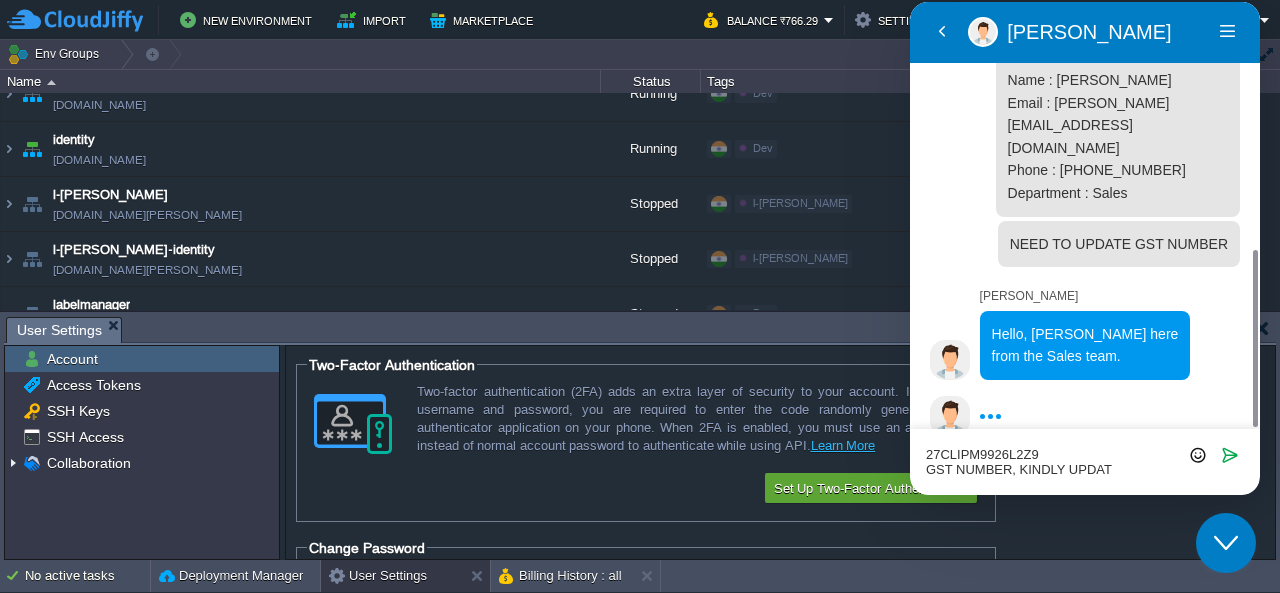 type on "27CLIPM9926L2Z9
GST NUMBER, KINDLY UPDATE" 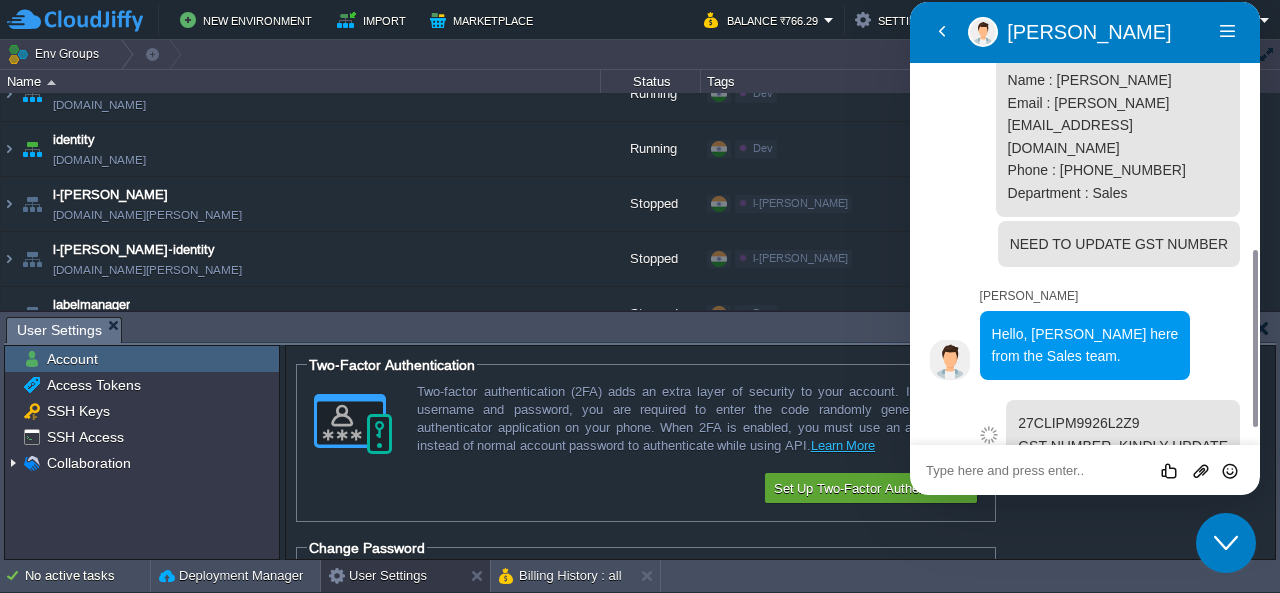 scroll, scrollTop: 670, scrollLeft: 0, axis: vertical 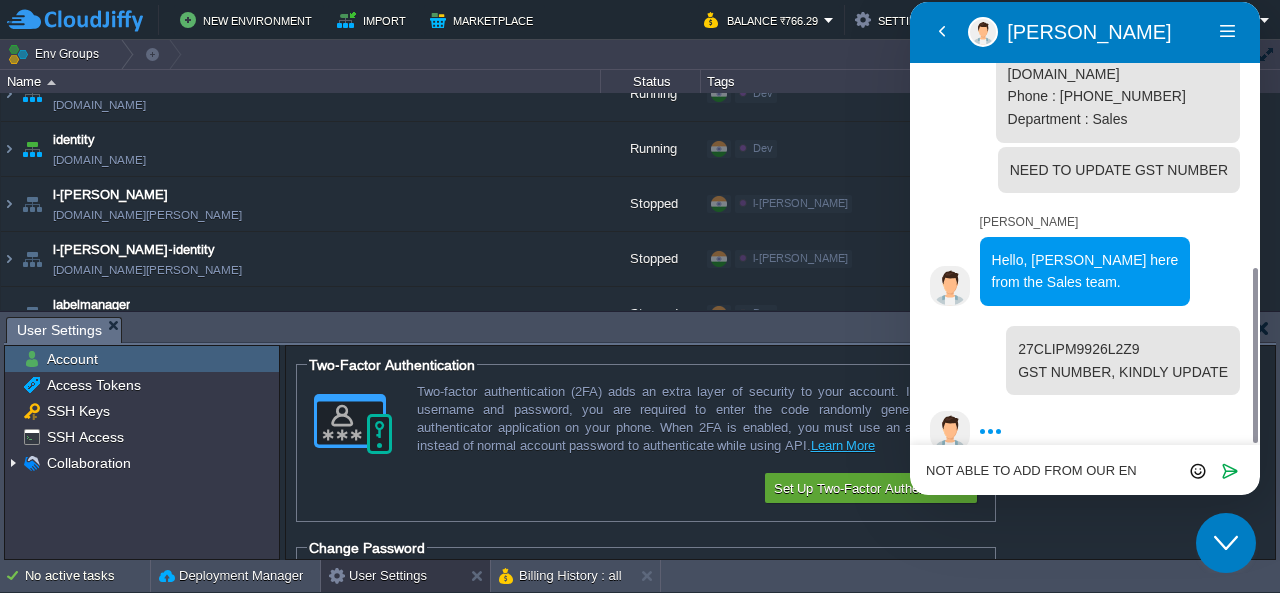 type on "NOT ABLE TO ADD FROM OUR END" 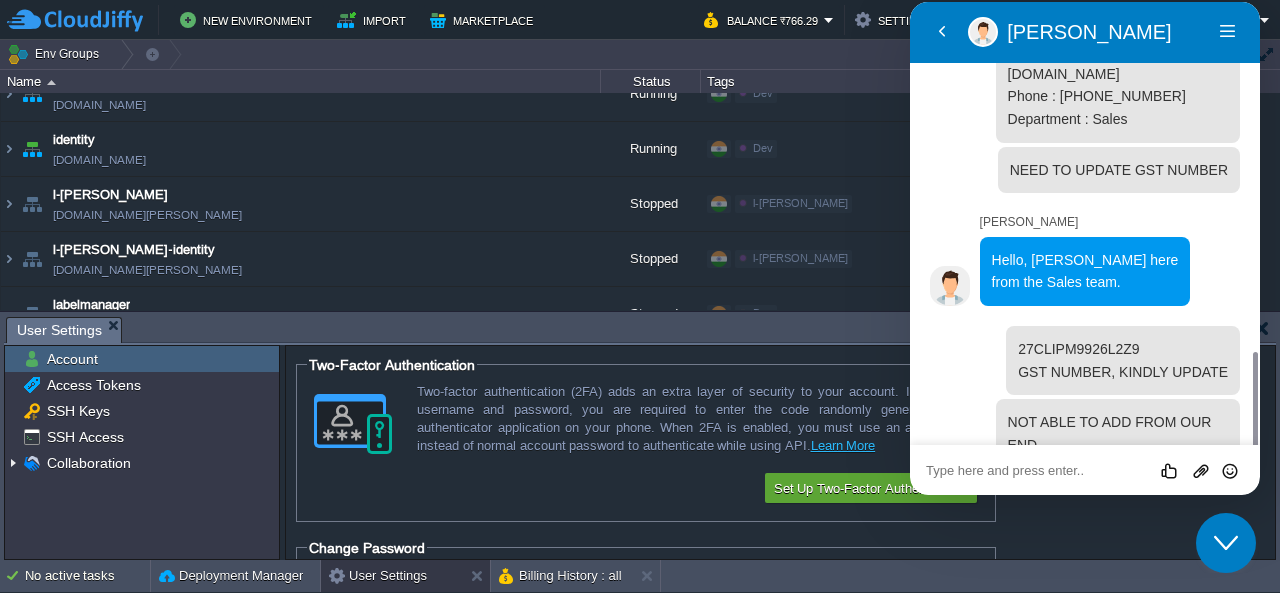 scroll, scrollTop: 743, scrollLeft: 0, axis: vertical 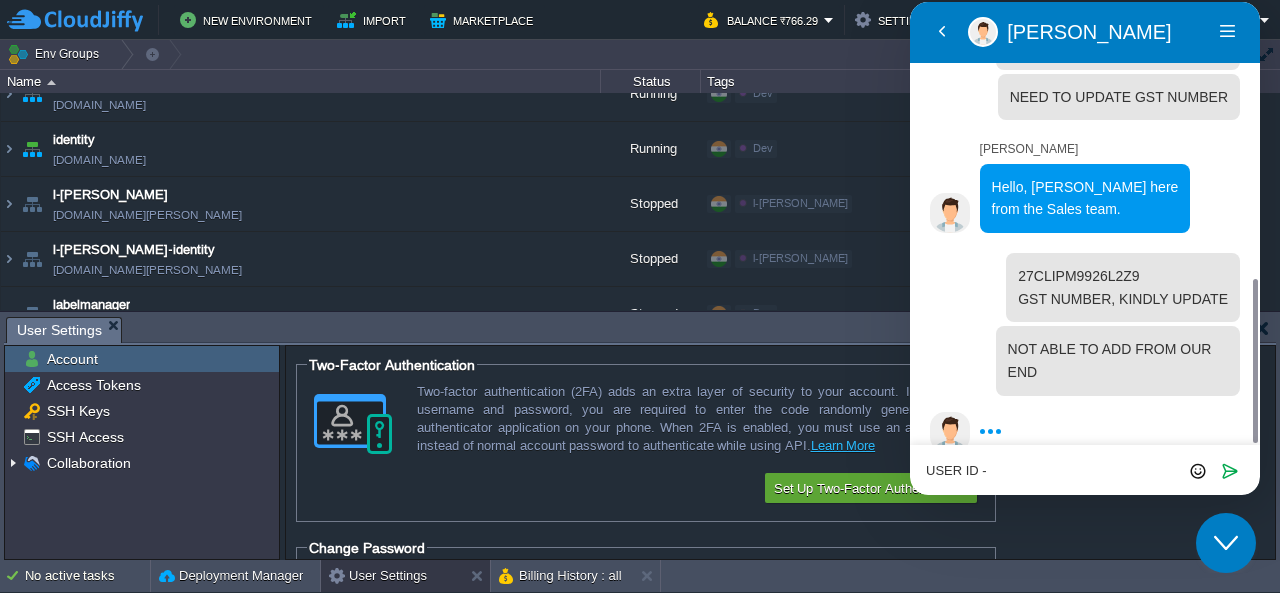 paste on "laundrywala@softtantra.com" 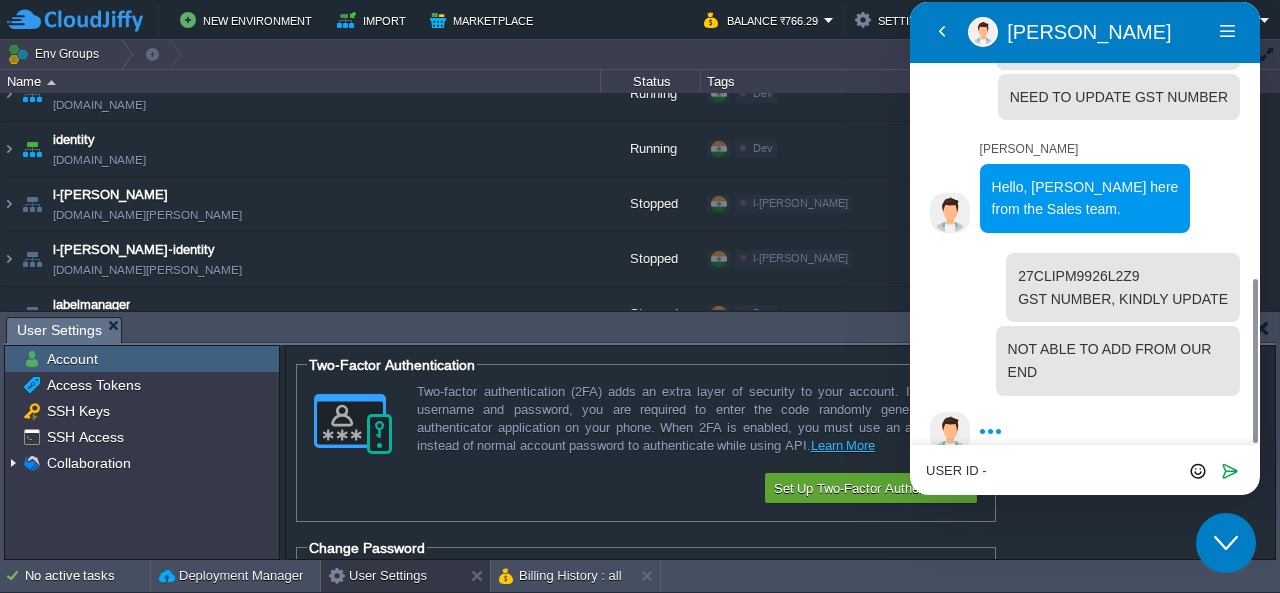 type on "USER ID - laundrywala@softtantra.com" 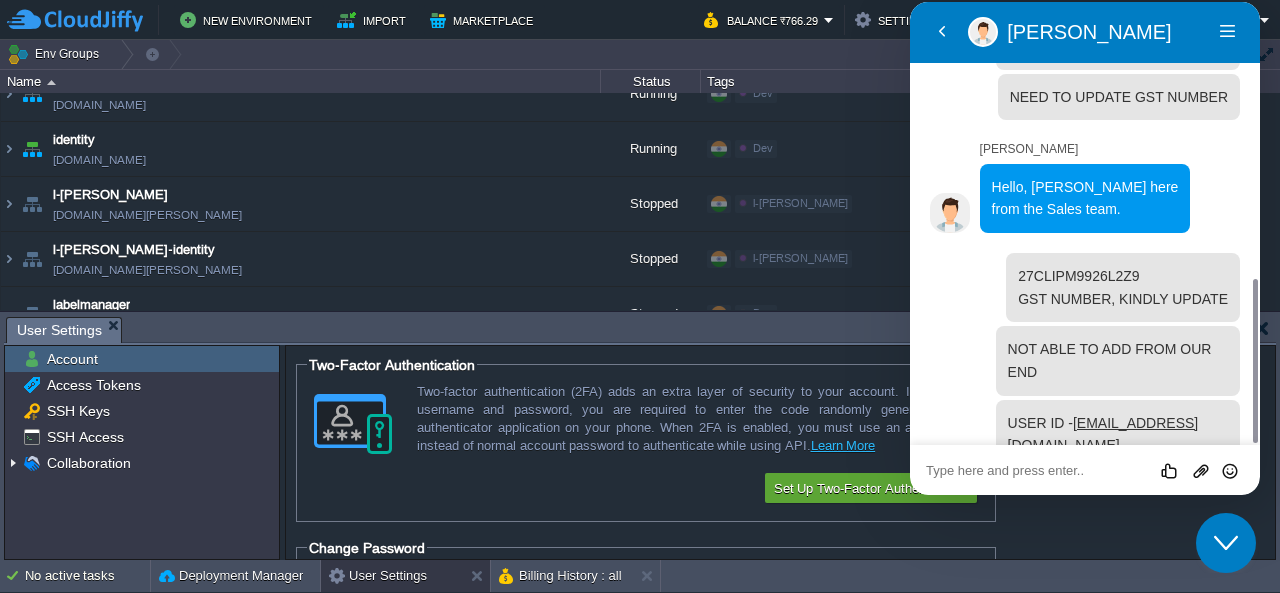 scroll, scrollTop: 816, scrollLeft: 0, axis: vertical 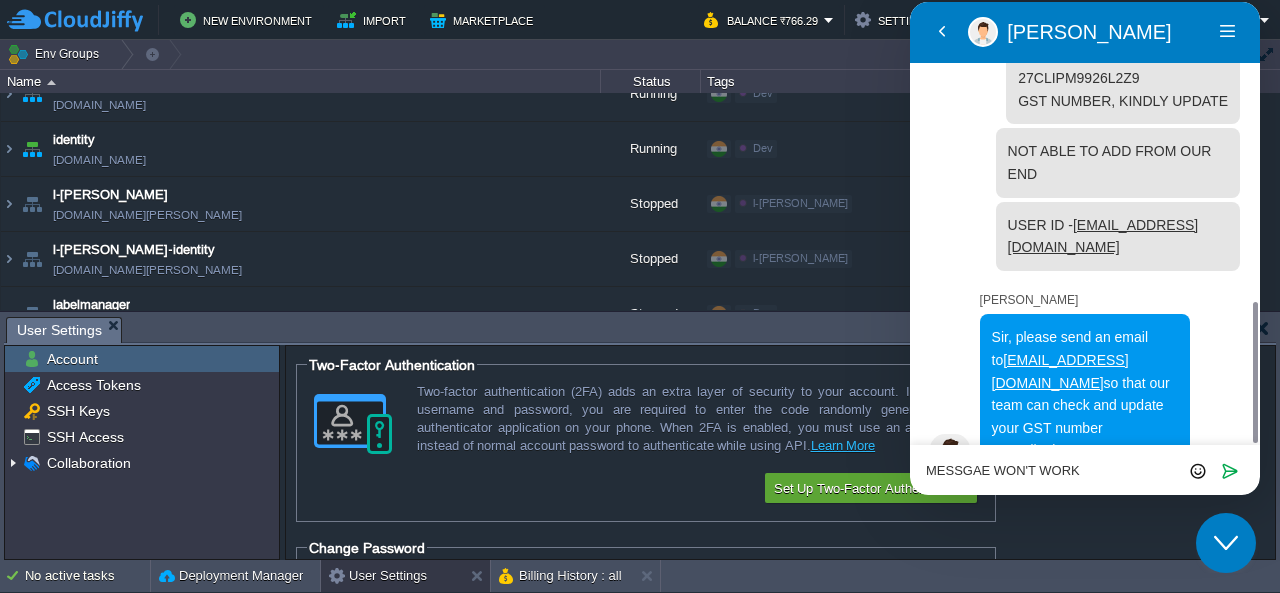 type on "MESSGAE WON'T WORK?" 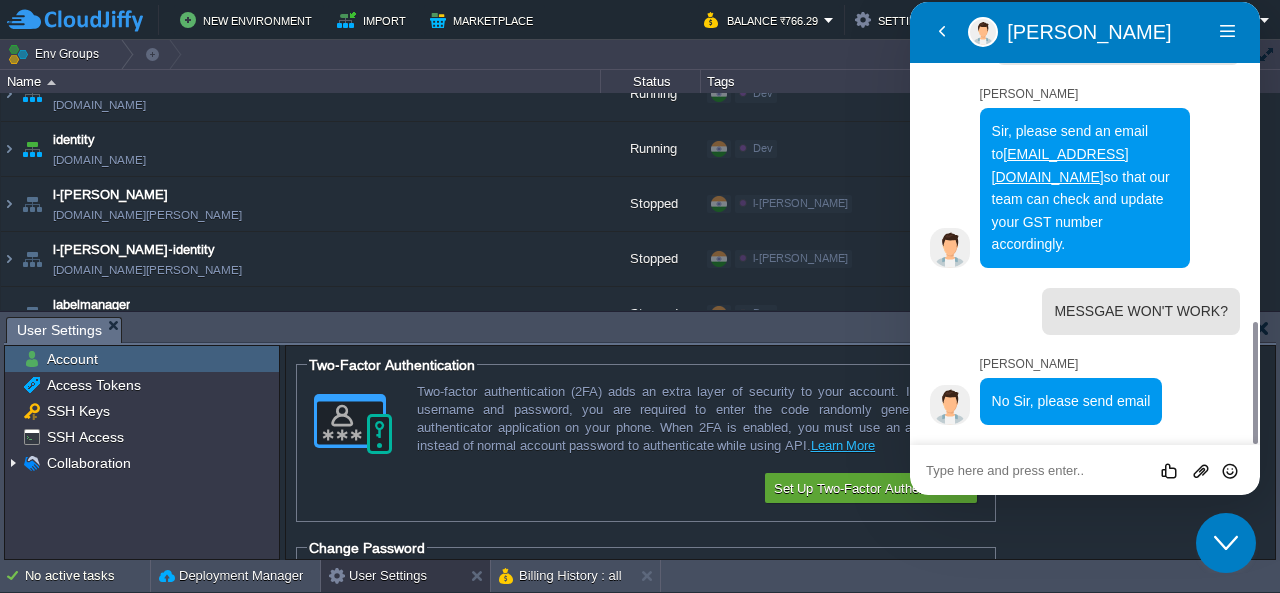 scroll, scrollTop: 1098, scrollLeft: 0, axis: vertical 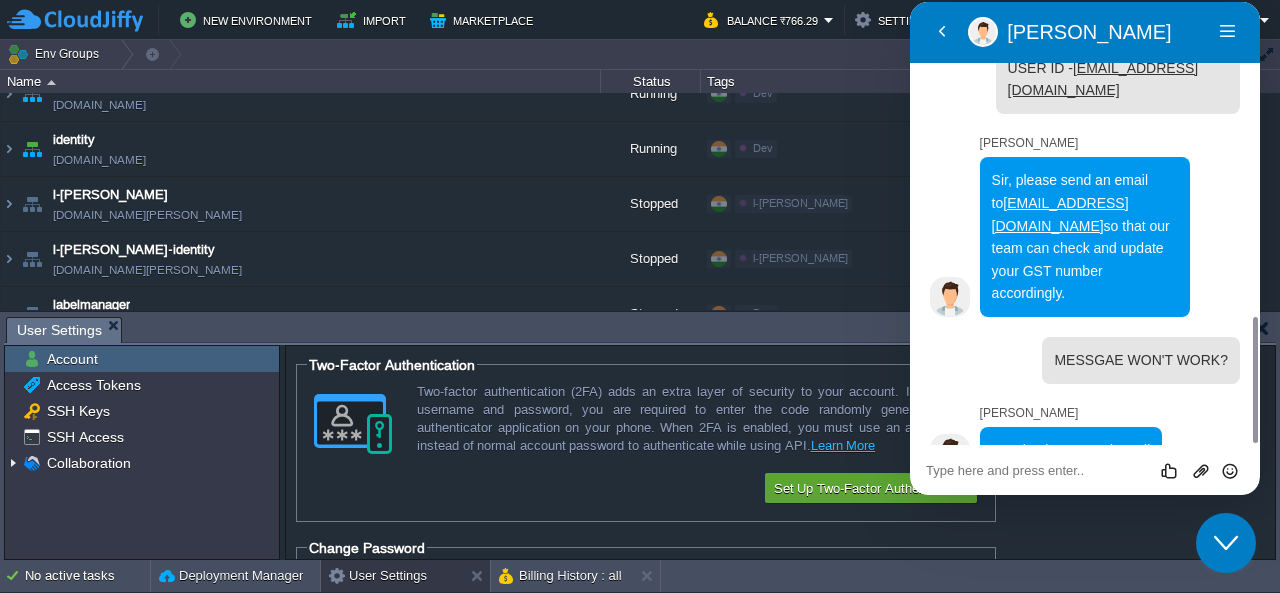 drag, startPoint x: 1252, startPoint y: 338, endPoint x: 1250, endPoint y: 308, distance: 30.066593 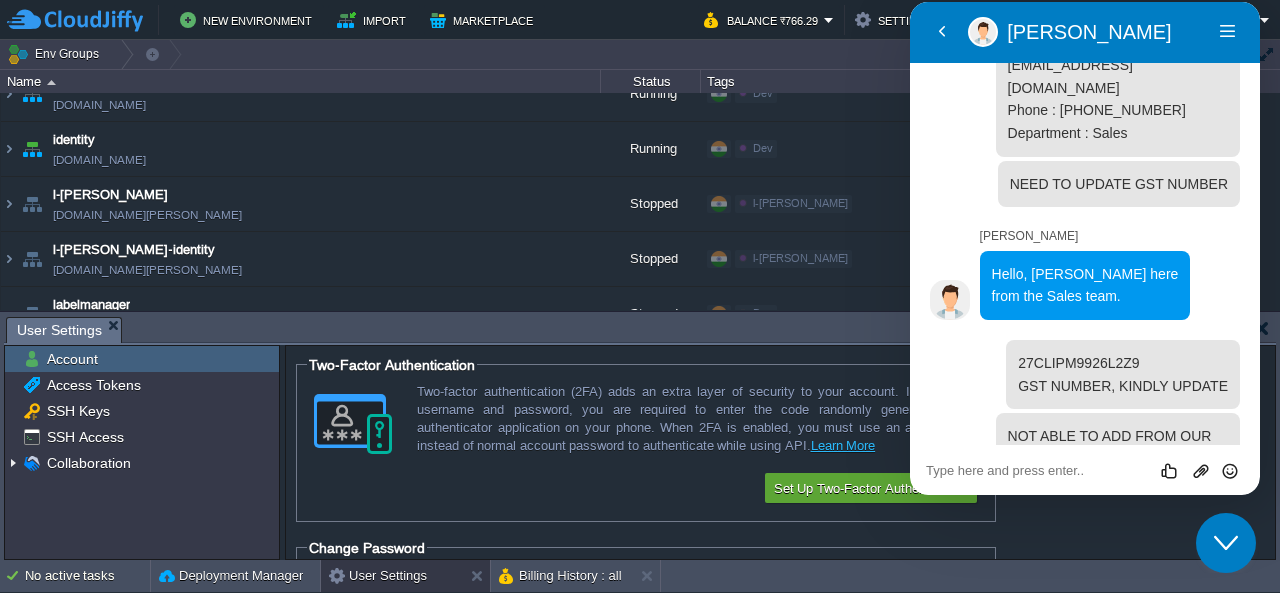click at bounding box center [1252, 665] 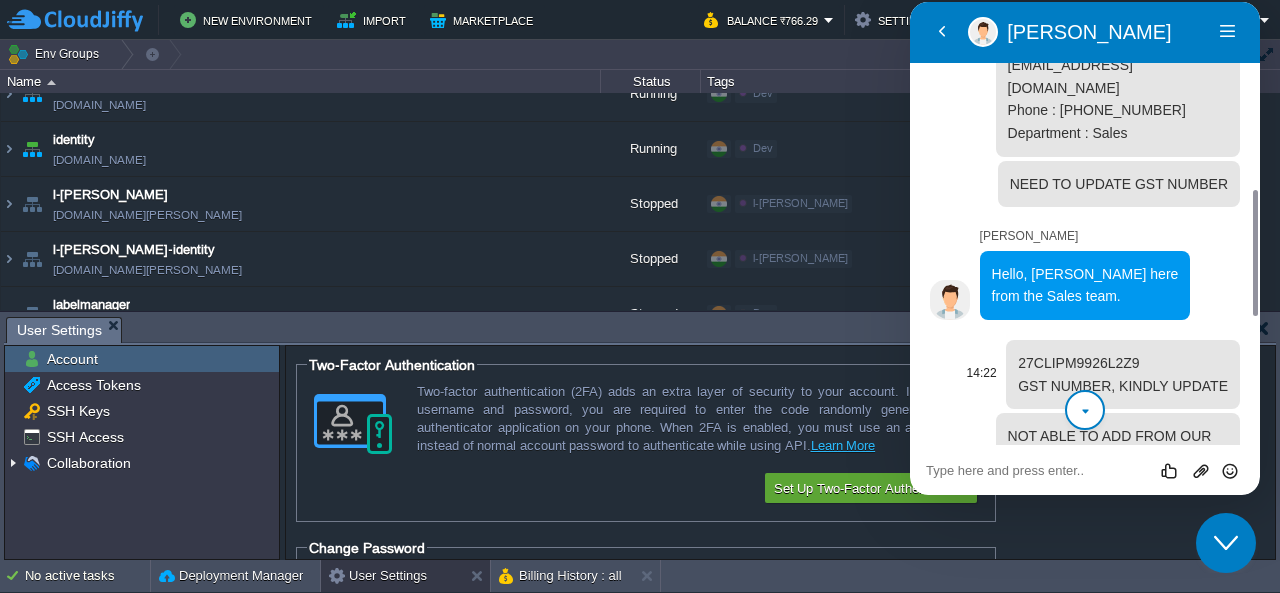 click on "27CLIPM9926L2Z9 GST NUMBER, KINDLY UPDATE" at bounding box center [1123, 374] 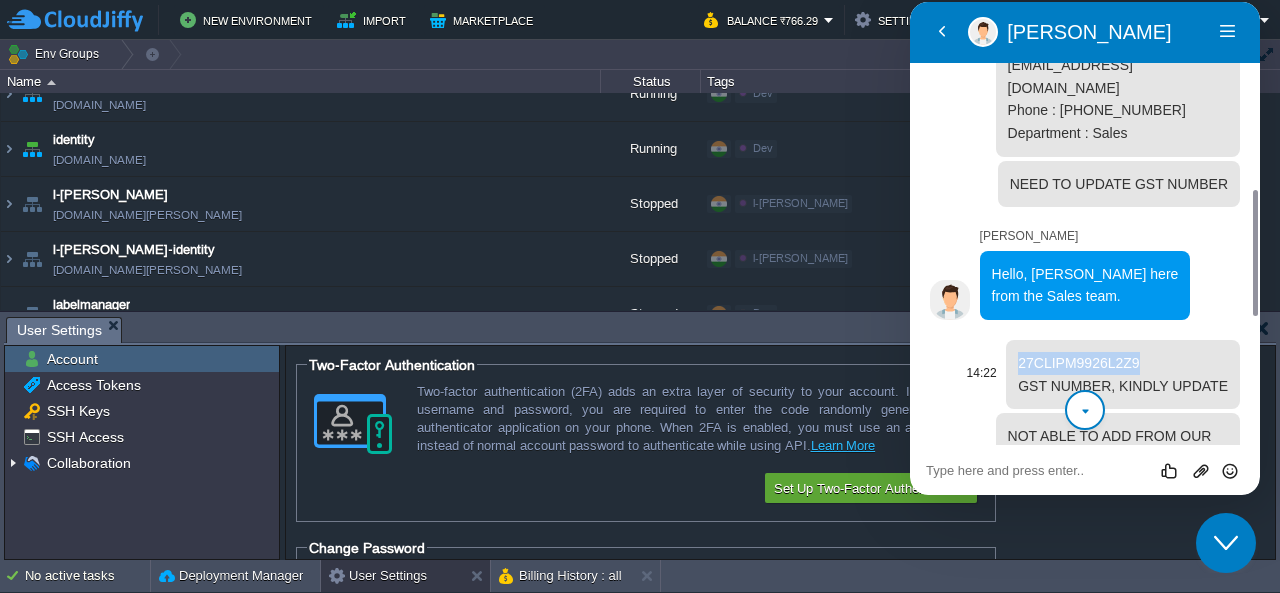 click on "27CLIPM9926L2Z9 GST NUMBER, KINDLY UPDATE" at bounding box center [1123, 374] 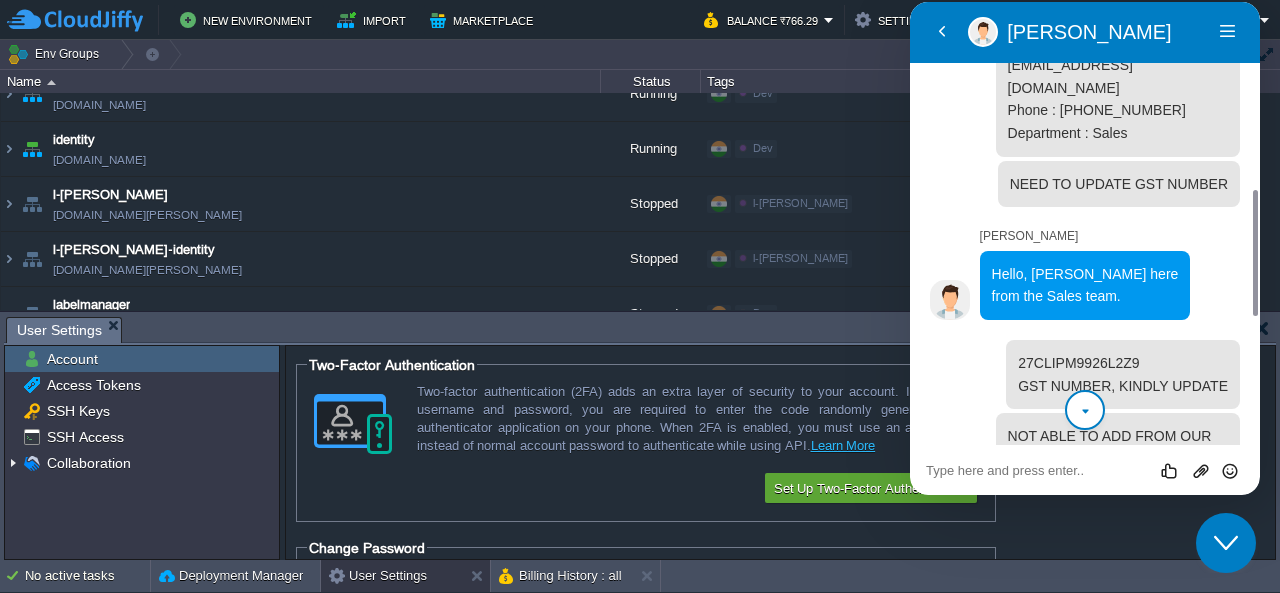 click at bounding box center [1085, 374] 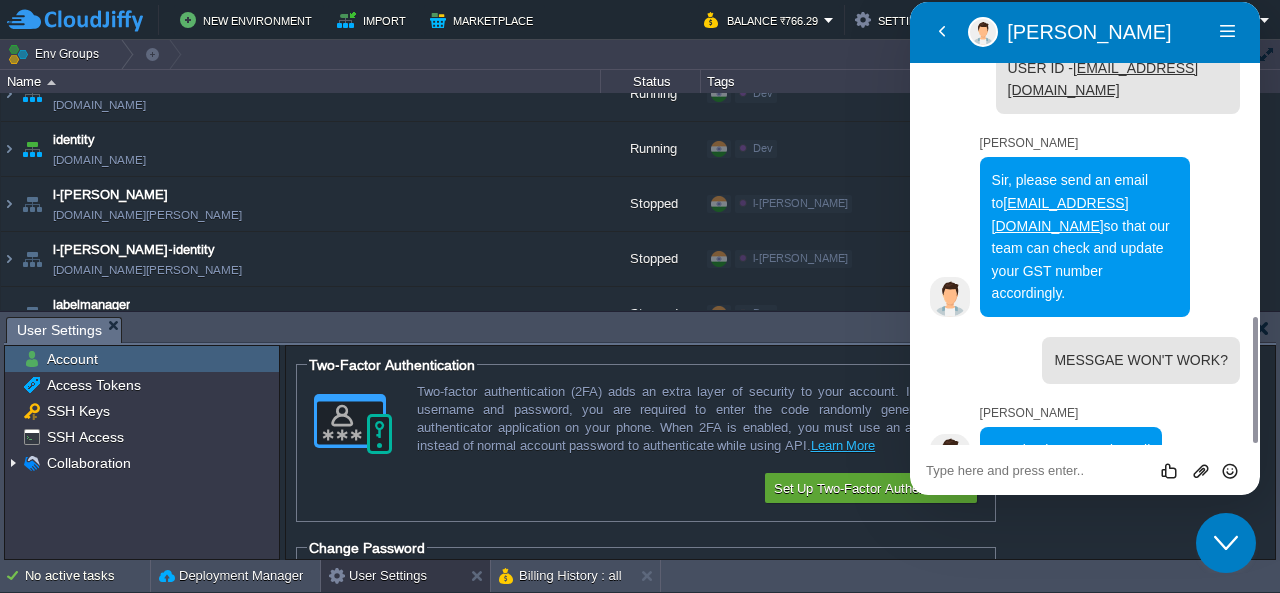click on "Rate this chat Upload File Insert emoji" at bounding box center [910, 2] 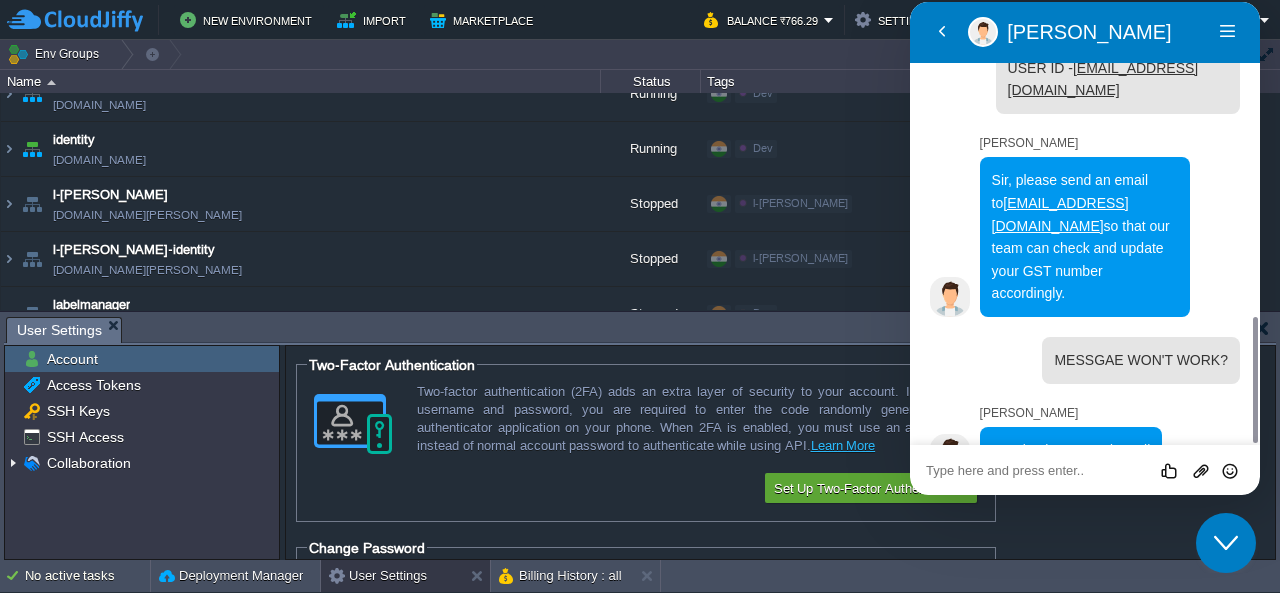 click at bounding box center [910, 2] 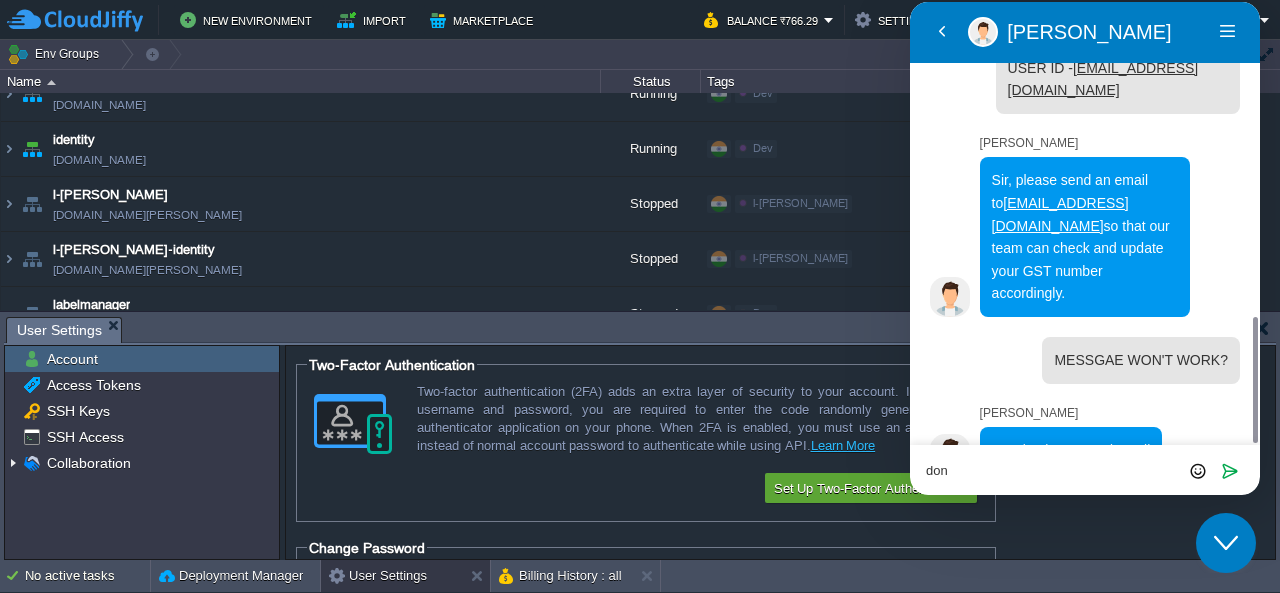 type on "done" 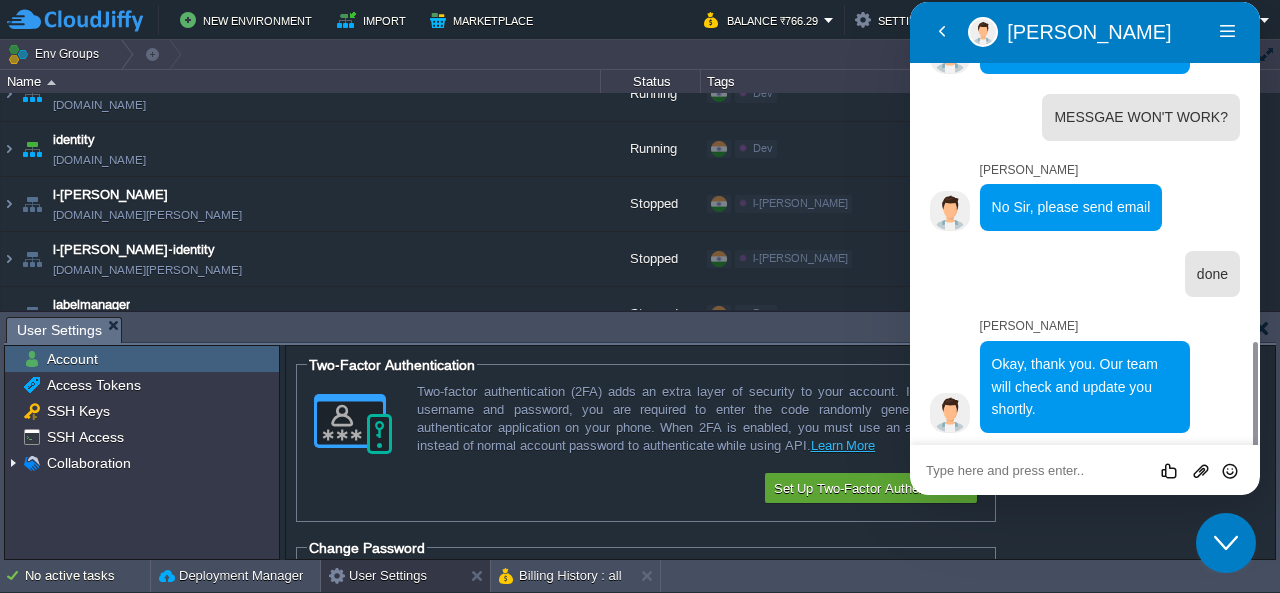 scroll, scrollTop: 1300, scrollLeft: 0, axis: vertical 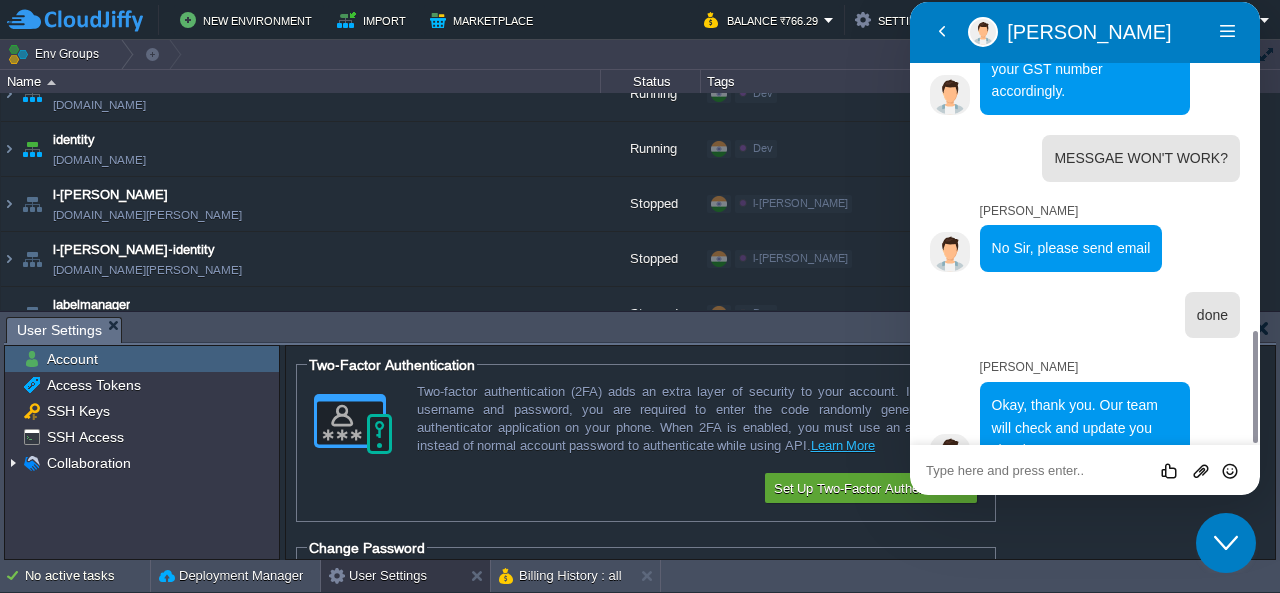 type on "k" 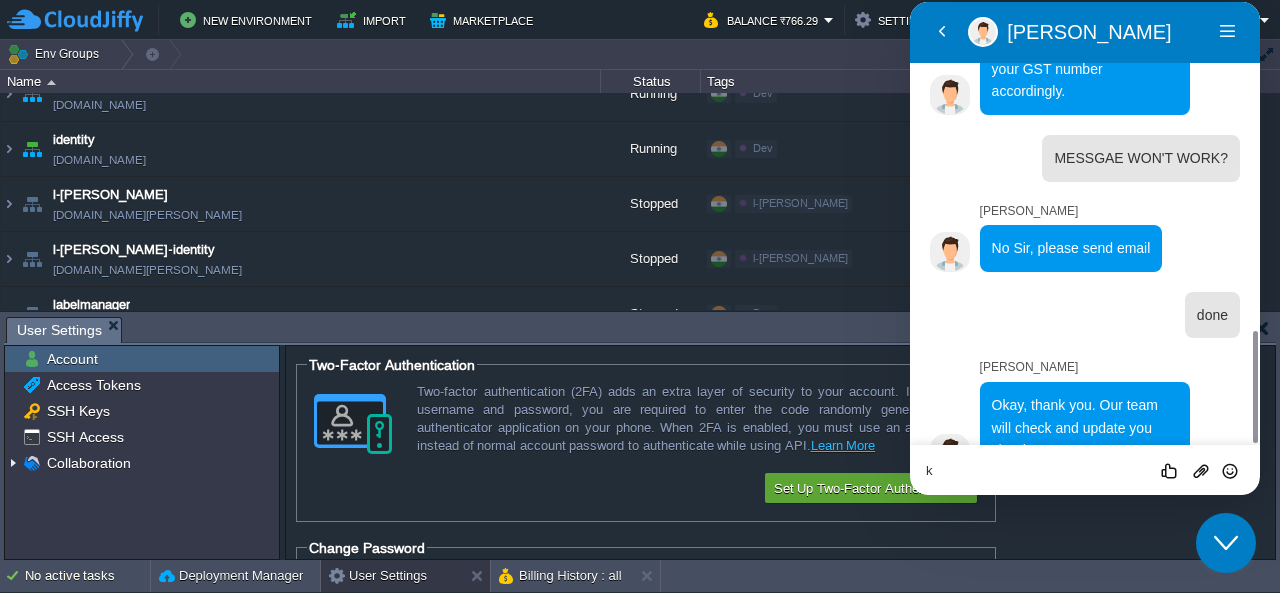 type 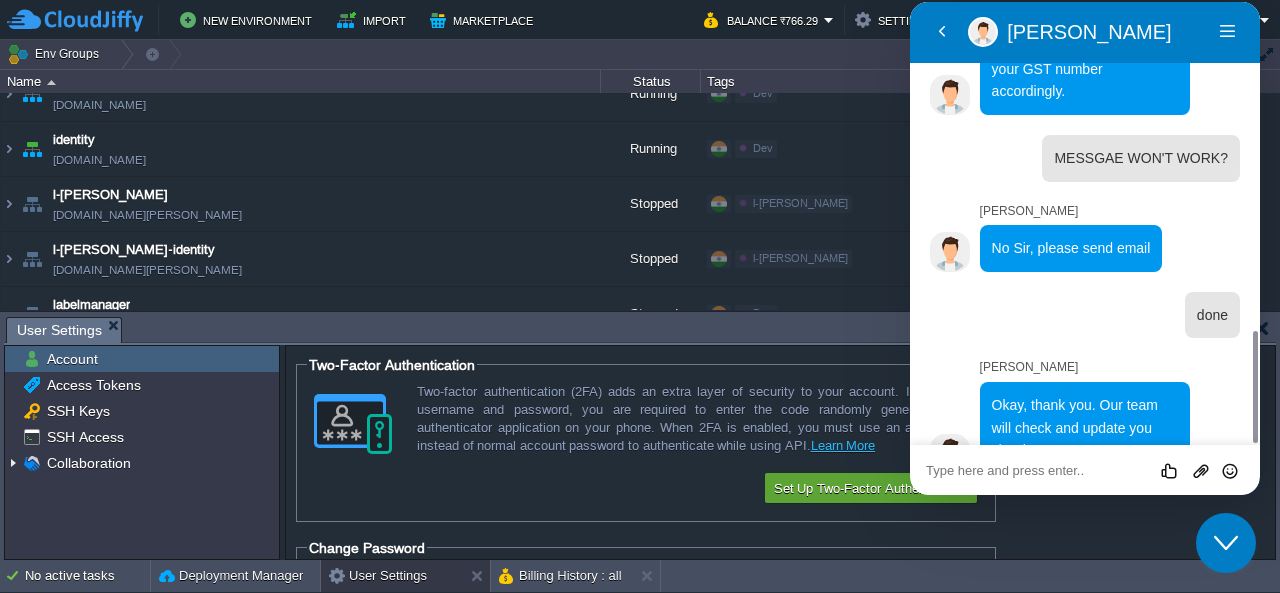 scroll, scrollTop: 1366, scrollLeft: 0, axis: vertical 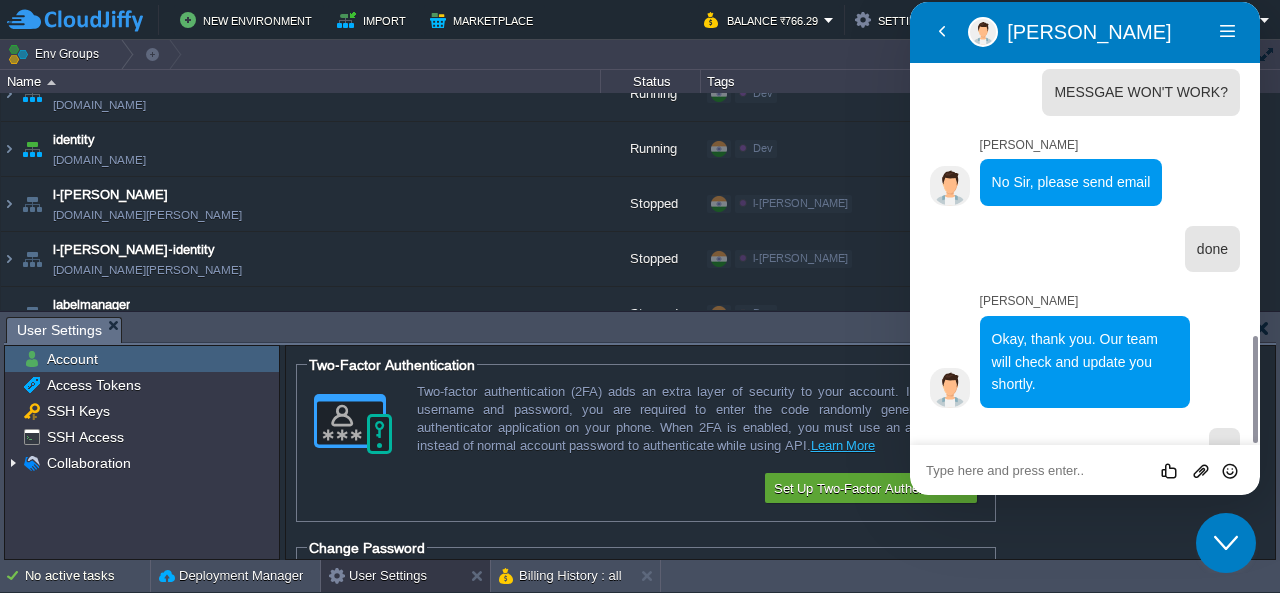 click on "Close Chat This icon closes the chat window." 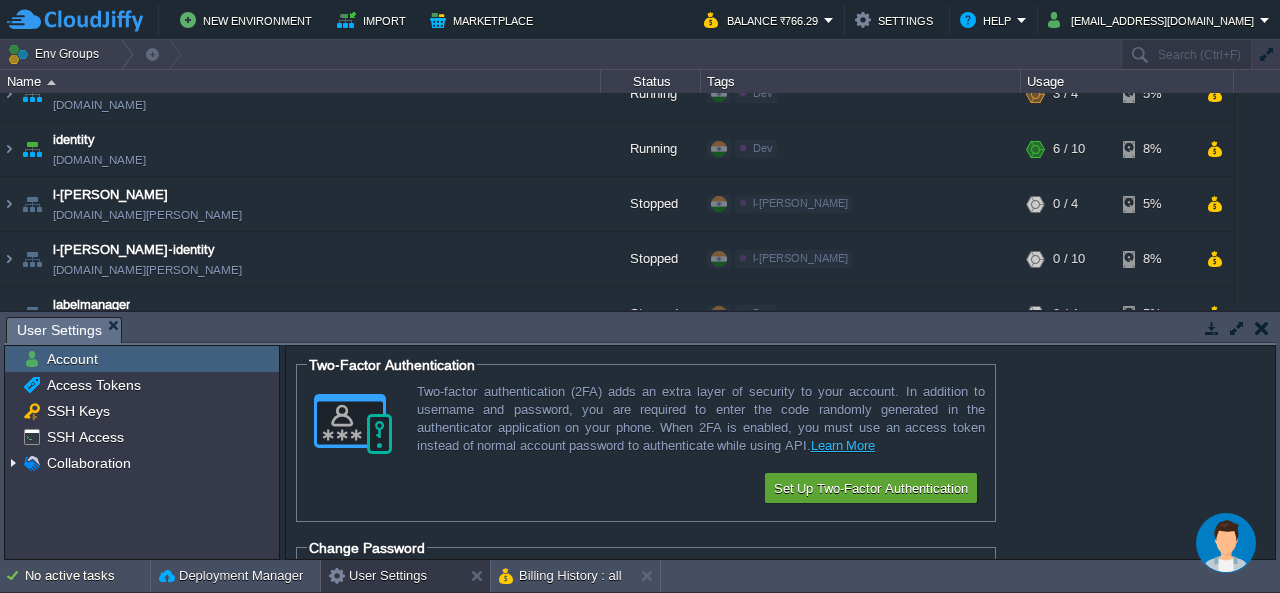 click on "New Environment Import Marketplace Bonus ₹0.00 Upgrade Account Balance ₹766.29 Settings Help laundrywala@softtantra.com" at bounding box center [640, 20] 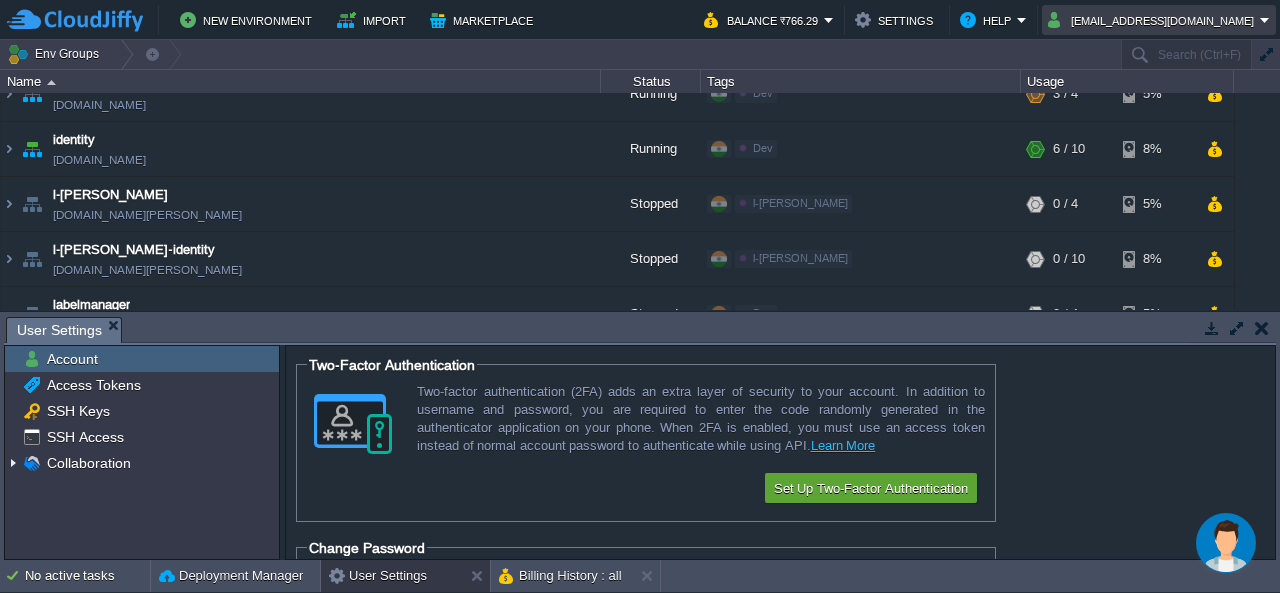 click on "laundrywala@softtantra.com" at bounding box center (1154, 20) 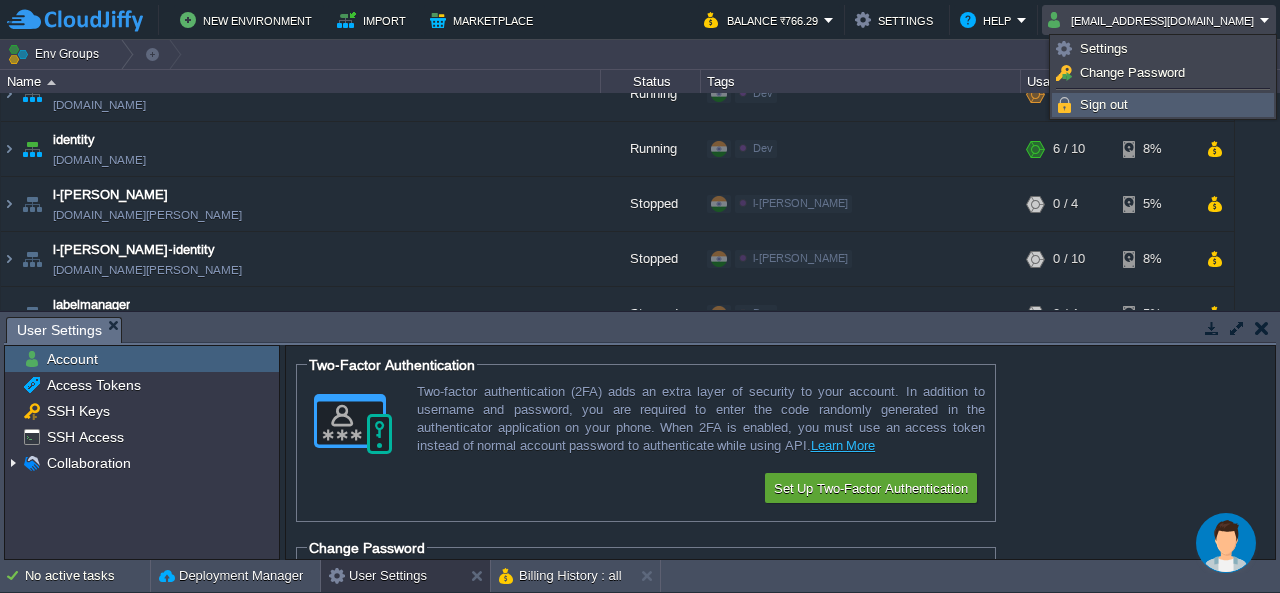 click on "Sign out" at bounding box center [1163, 105] 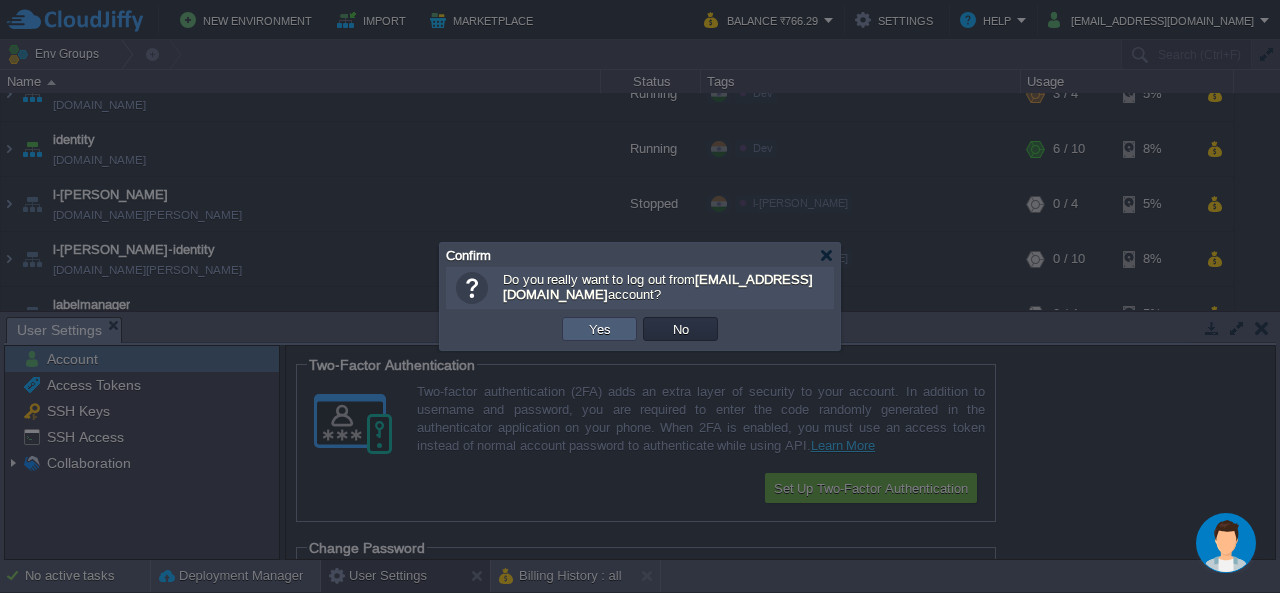 click on "Yes" at bounding box center [599, 329] 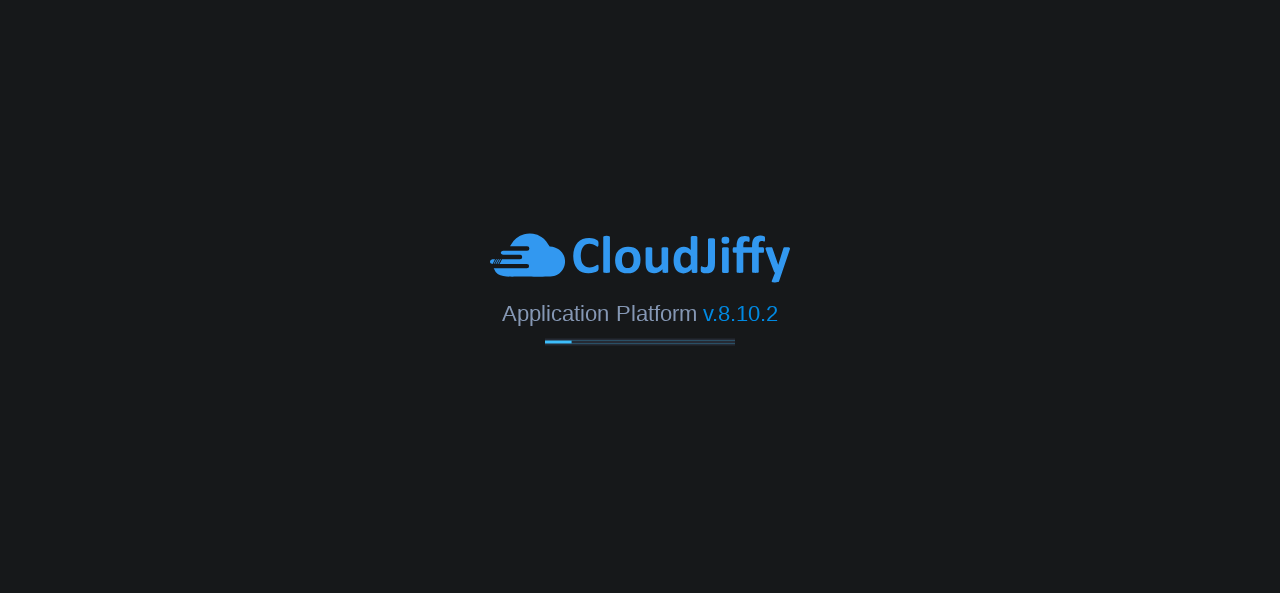scroll, scrollTop: 0, scrollLeft: 0, axis: both 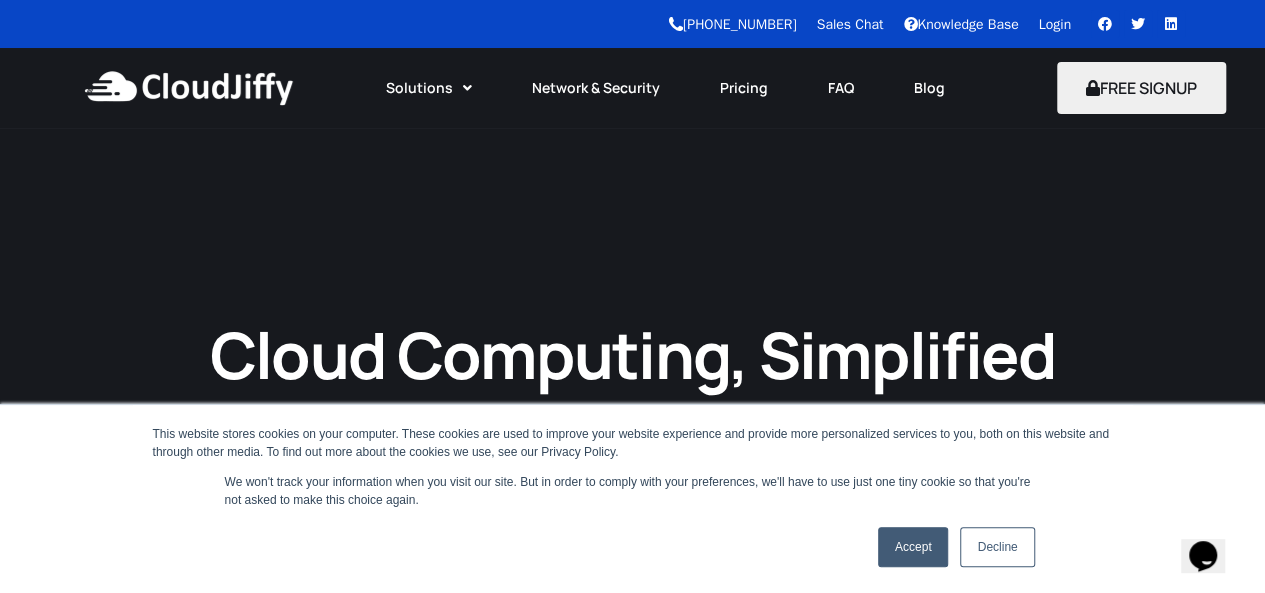 click on "Accept" at bounding box center [913, 547] 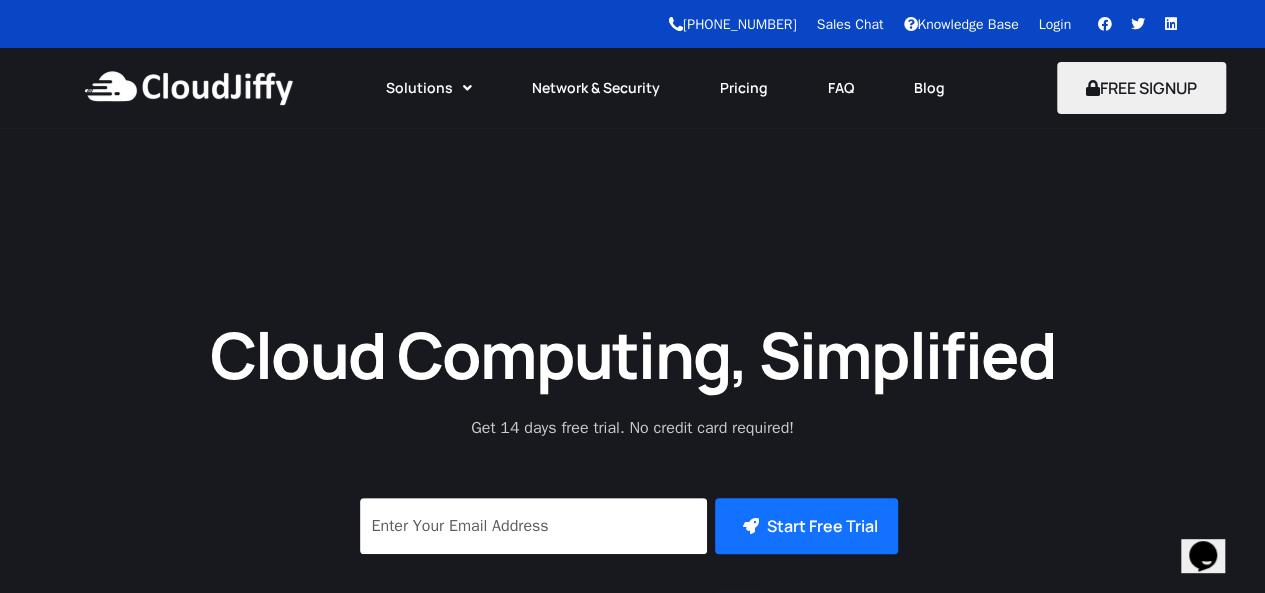scroll, scrollTop: 518, scrollLeft: 0, axis: vertical 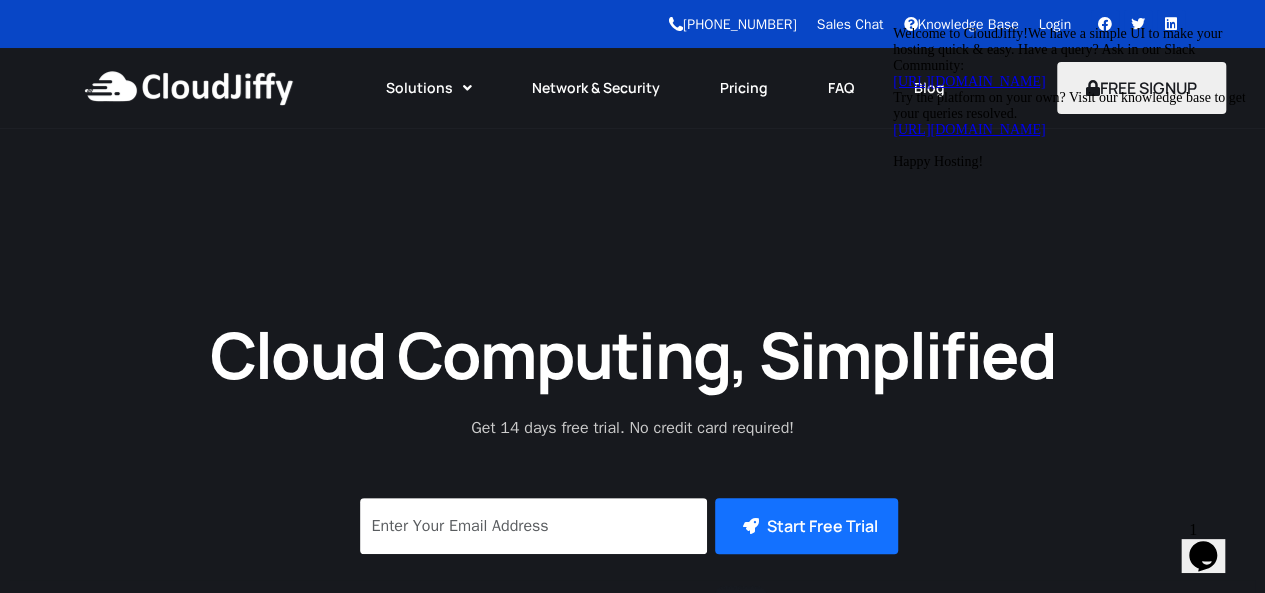 click on "Welcome to CloudJiffy!We have a simple UI to make your hosting quick & easy. Have a query? Ask in our Slack Community: https://tinyurl.com/2jhe4r6y   Try the platform on your own? Visit our knowledge base to get your queries resolved.  https://tinyurl.com/Cloudjiffy   Happy Hosting!" at bounding box center (1073, 98) 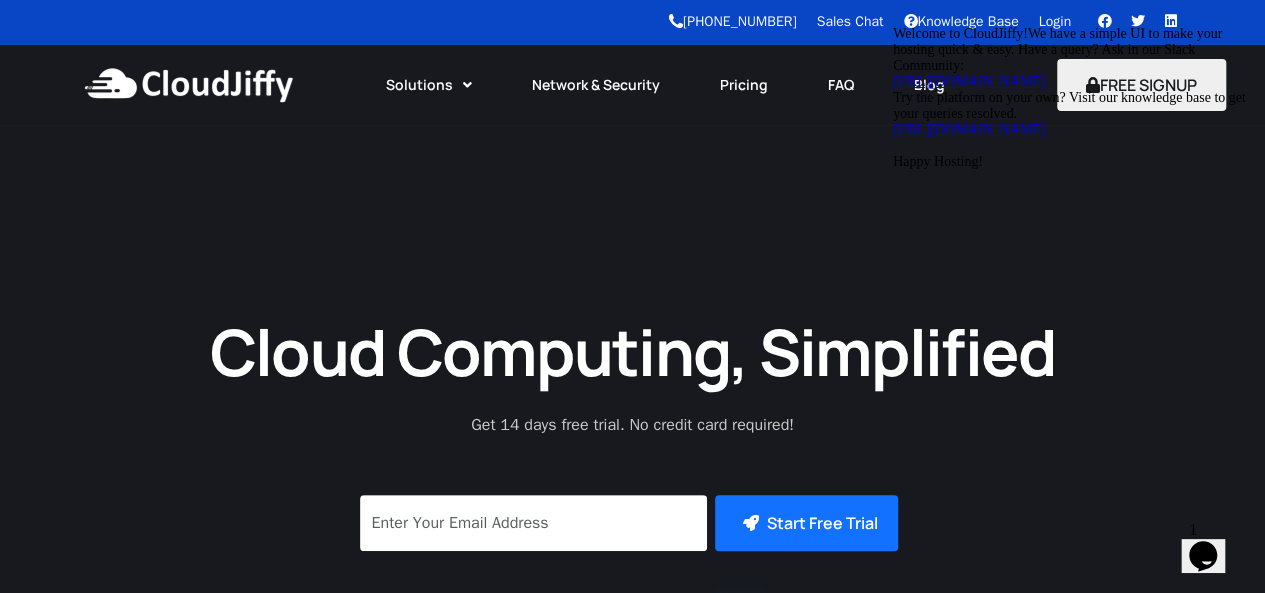 scroll, scrollTop: 0, scrollLeft: 0, axis: both 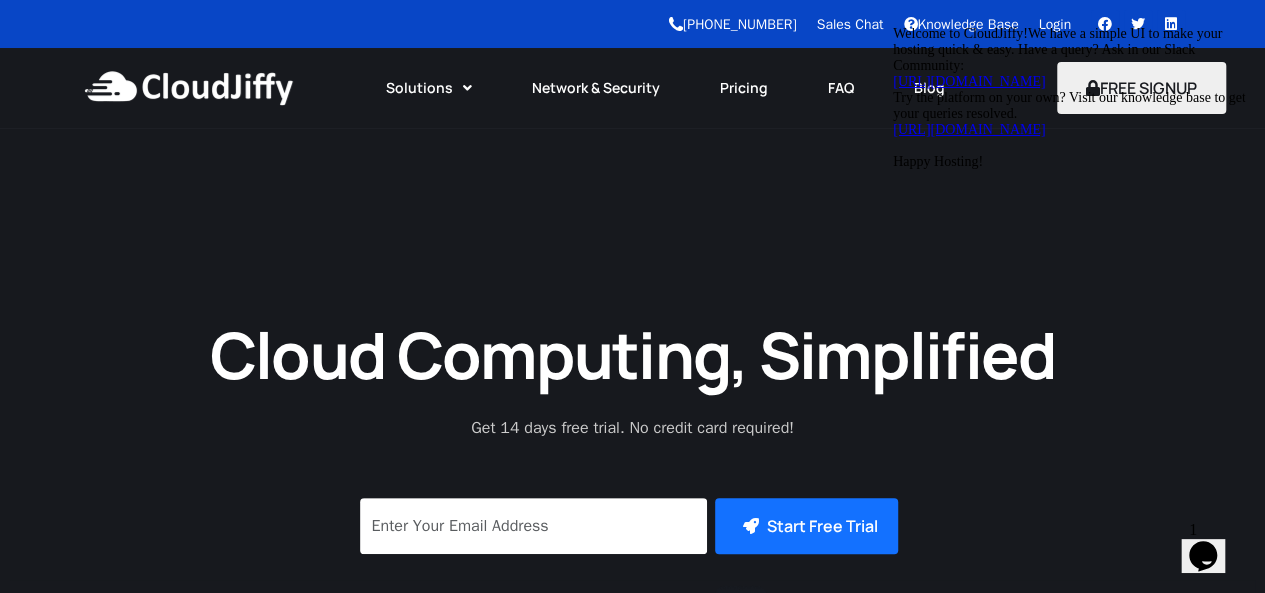 click on "Welcome to CloudJiffy!We have a simple UI to make your hosting quick & easy. Have a query? Ask in our Slack Community: https://tinyurl.com/2jhe4r6y   Try the platform on your own? Visit our knowledge base to get your queries resolved.  https://tinyurl.com/Cloudjiffy   Happy Hosting!" at bounding box center [1073, 98] 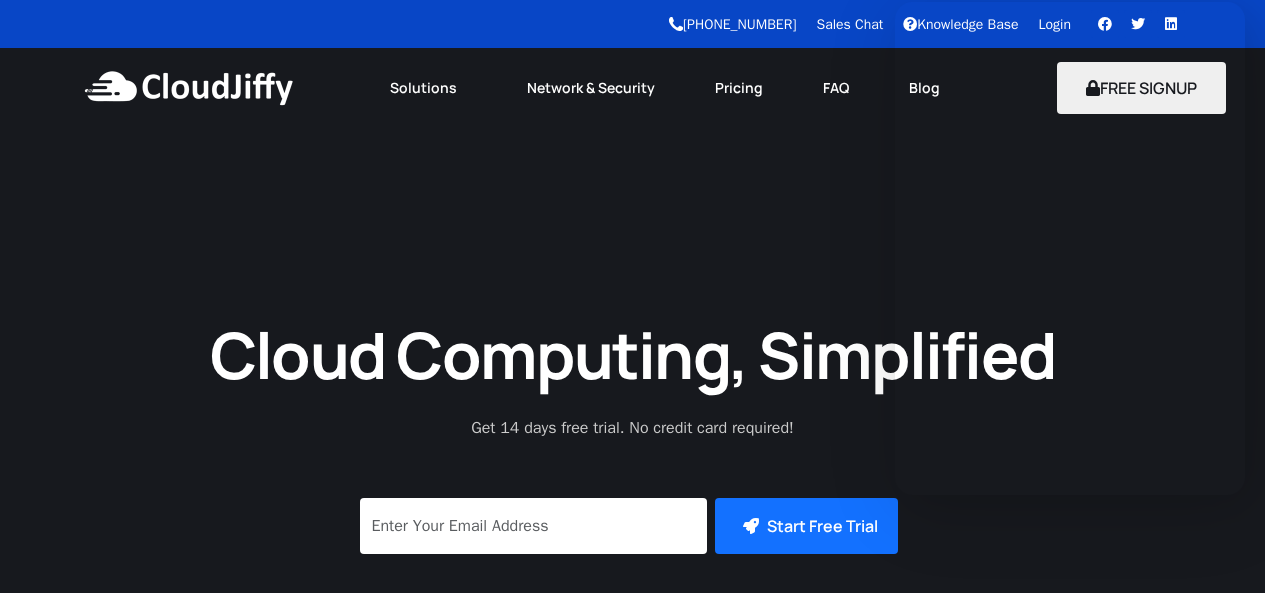 scroll, scrollTop: 0, scrollLeft: 0, axis: both 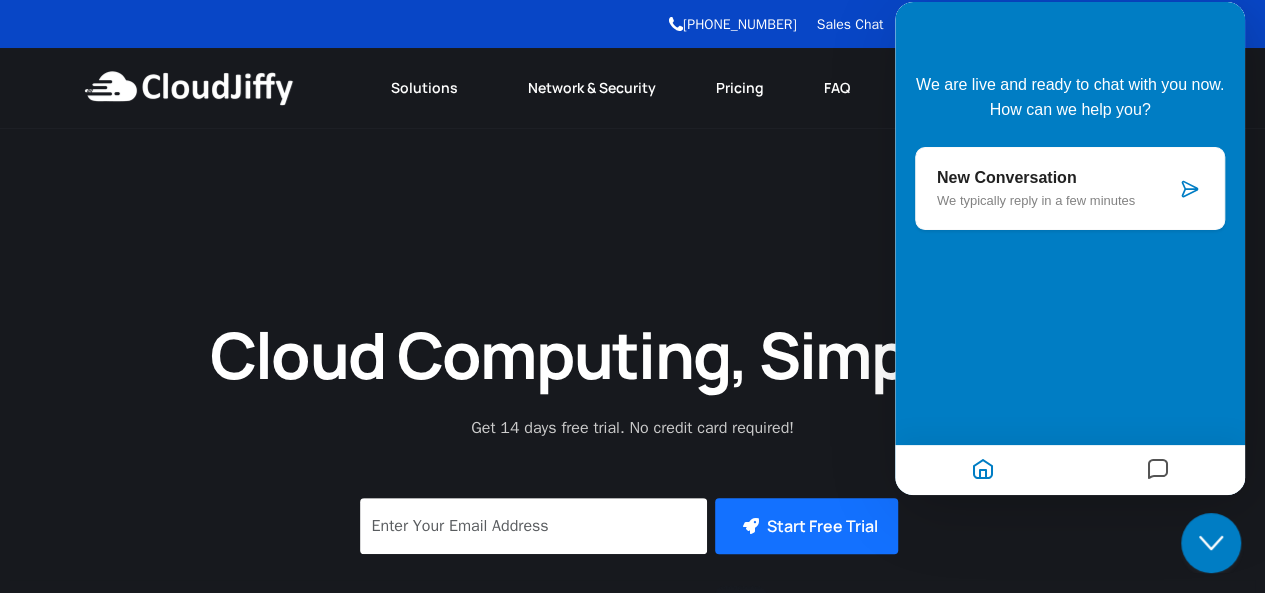 click on "Close Chat This icon closes the chat window." 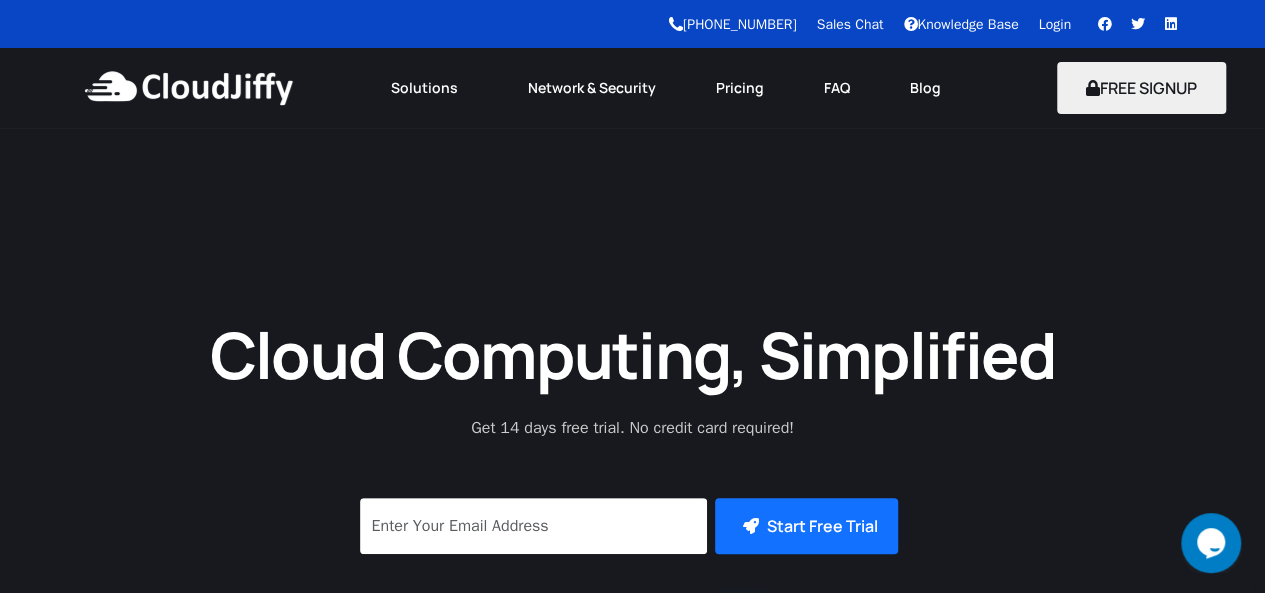 click on "Knowledge Base" at bounding box center [970, 24] 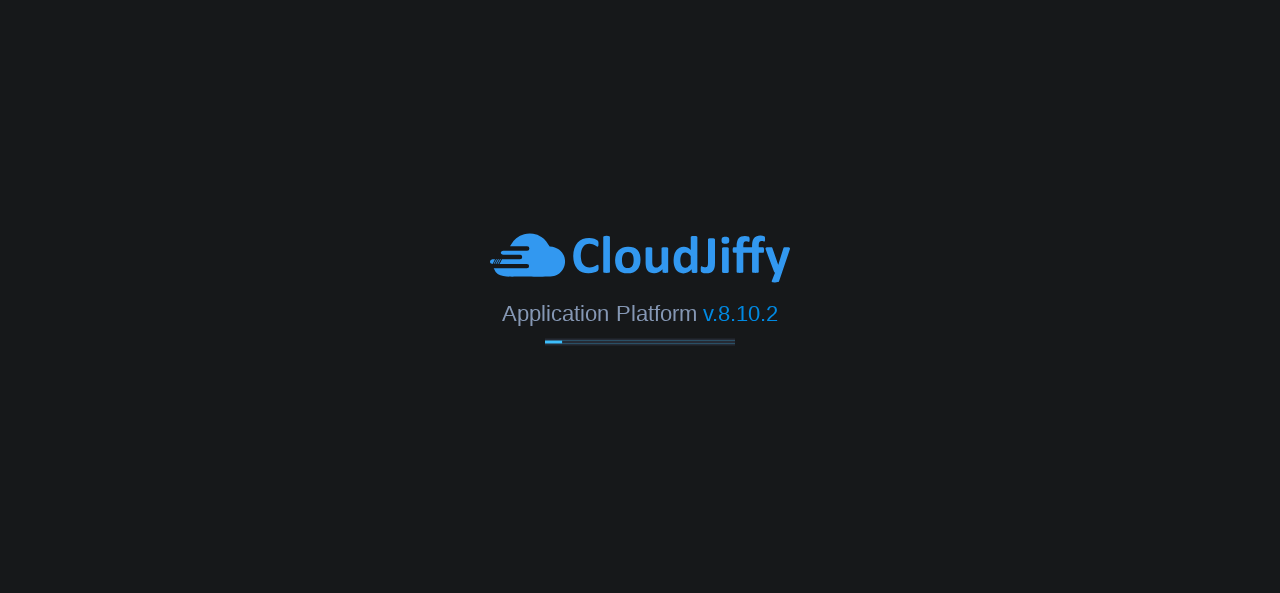 scroll, scrollTop: 0, scrollLeft: 0, axis: both 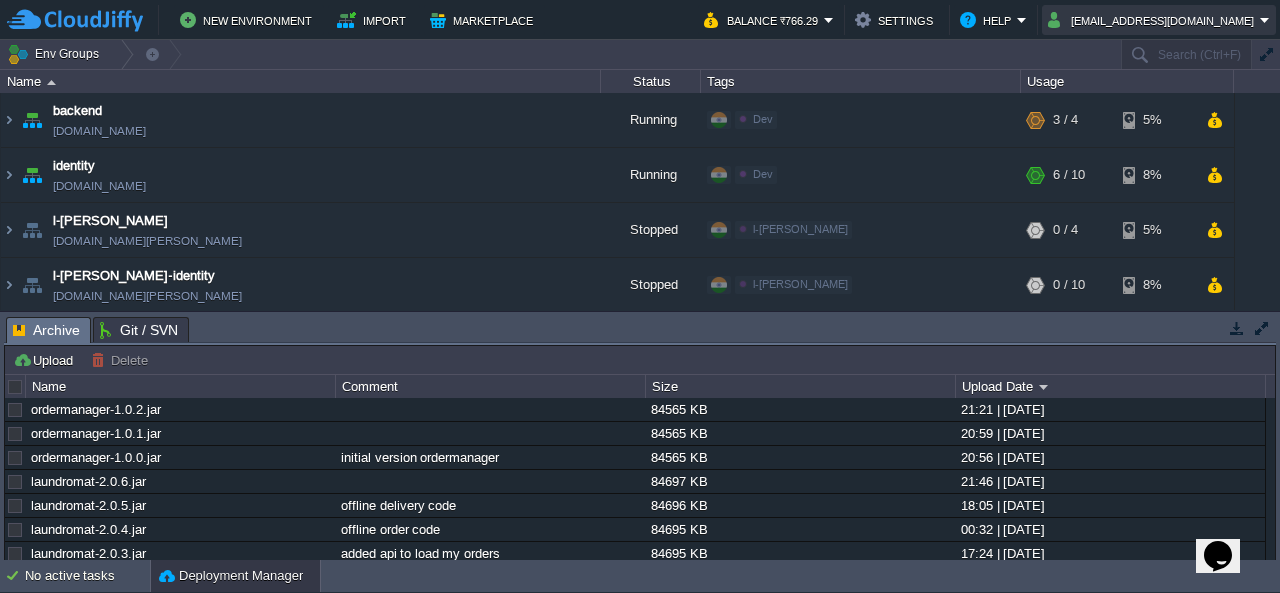 click on "laundrywala@softtantra.com" at bounding box center [1154, 20] 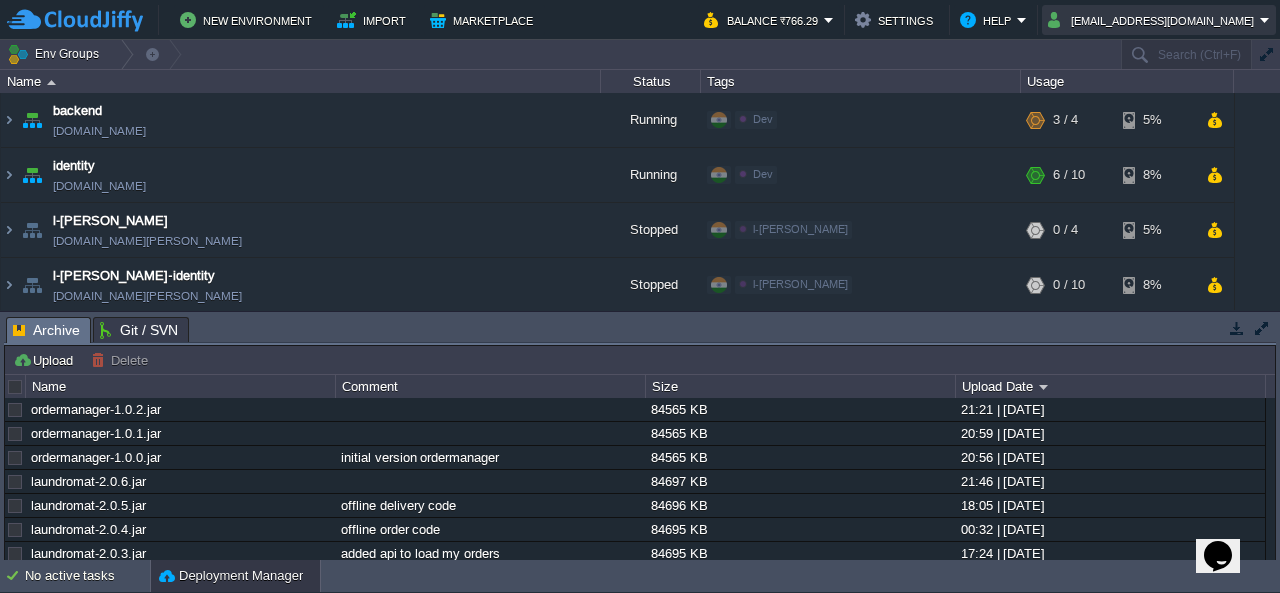 click on "laundrywala@softtantra.com" at bounding box center [1154, 20] 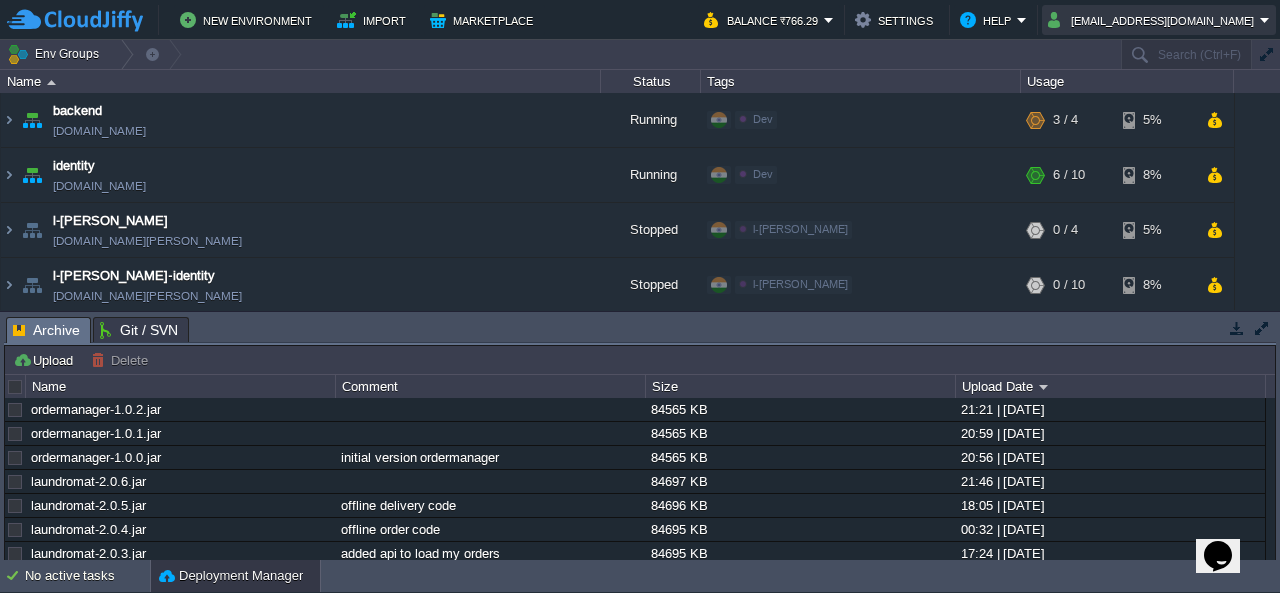 click on "laundrywala@softtantra.com" at bounding box center (1154, 20) 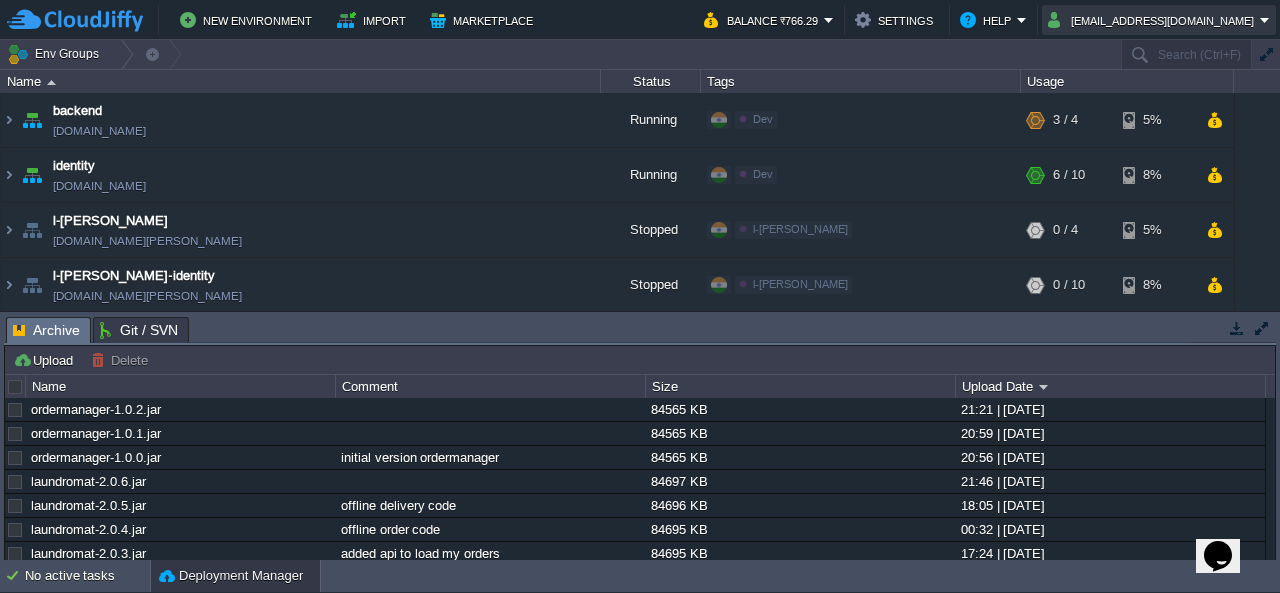 click on "laundrywala@softtantra.com" at bounding box center [1154, 20] 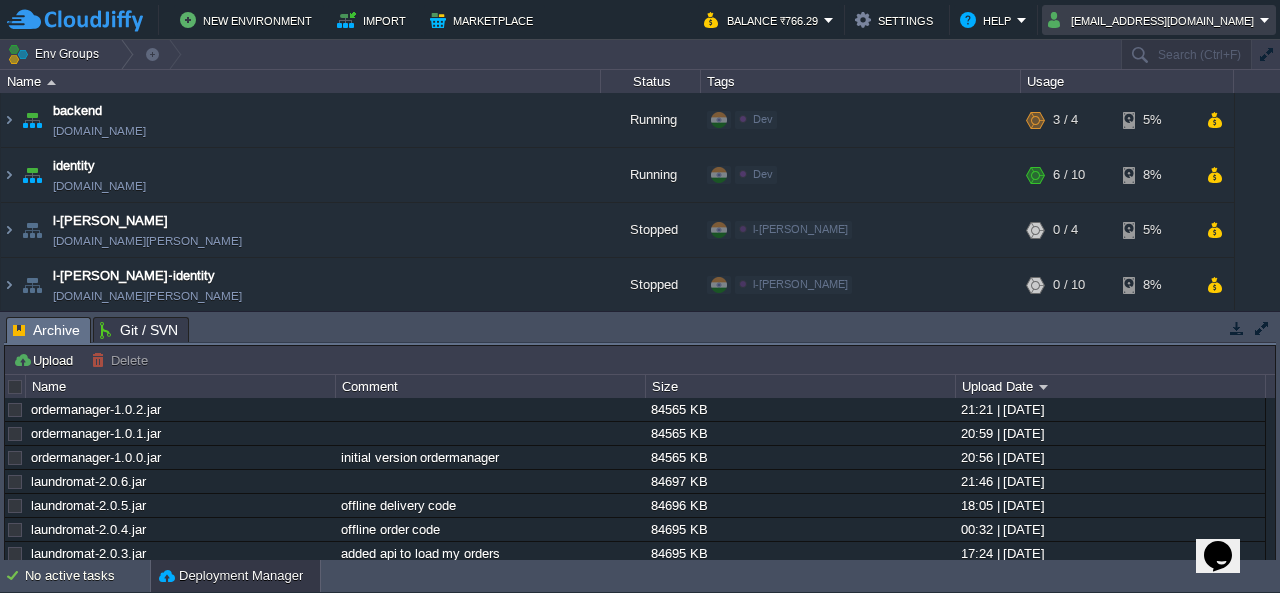 click on "laundrywala@softtantra.com" at bounding box center (1154, 20) 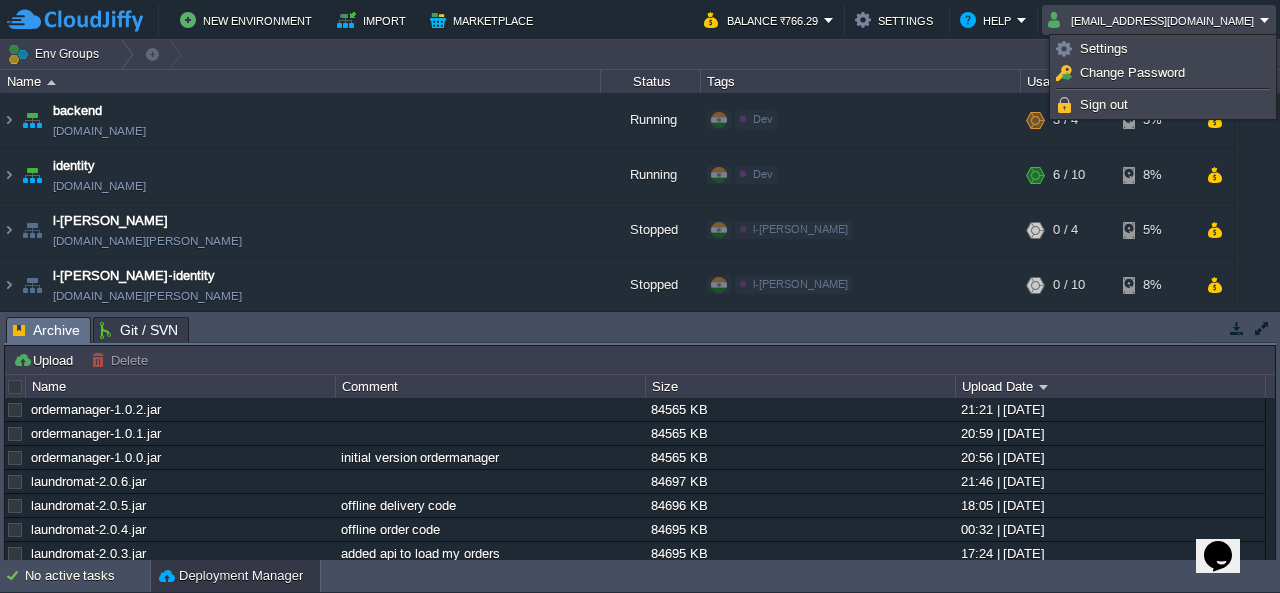 click on "Deployment Manager" at bounding box center (231, 576) 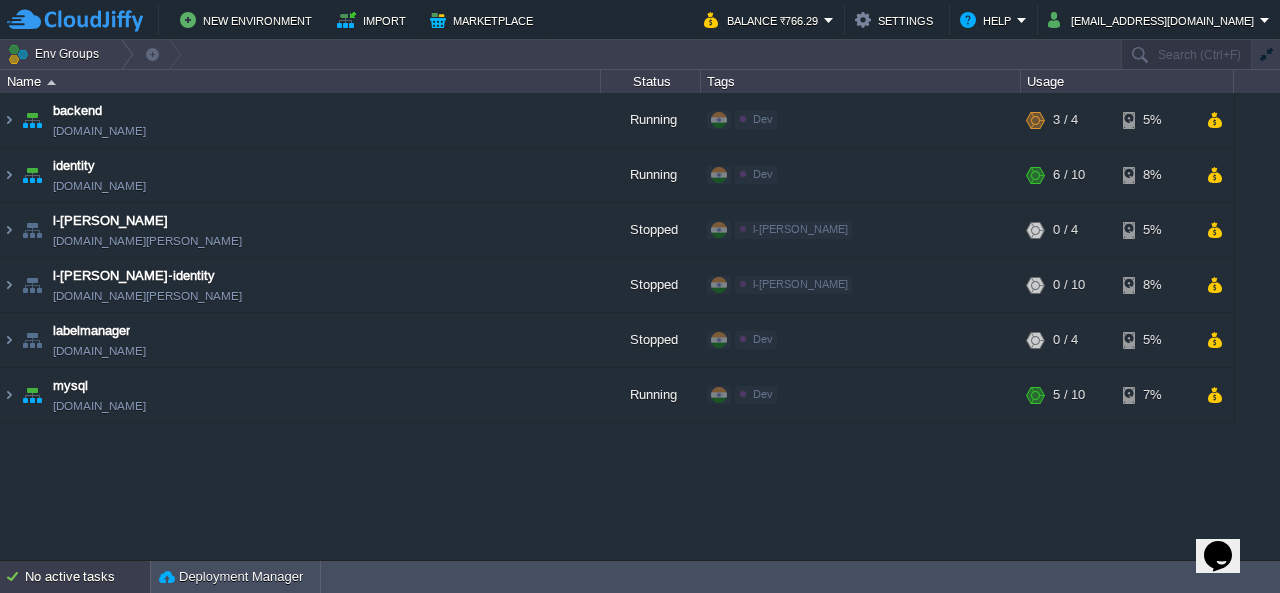 click on "No active tasks" at bounding box center (87, 577) 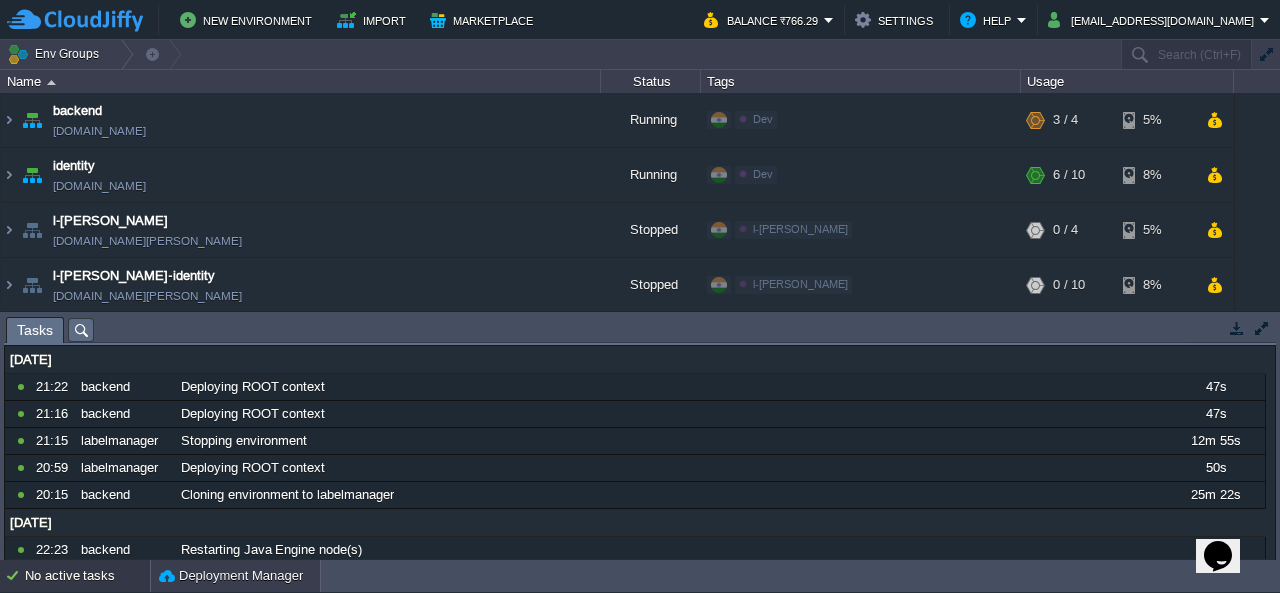 click on "Deployment Manager" at bounding box center (231, 576) 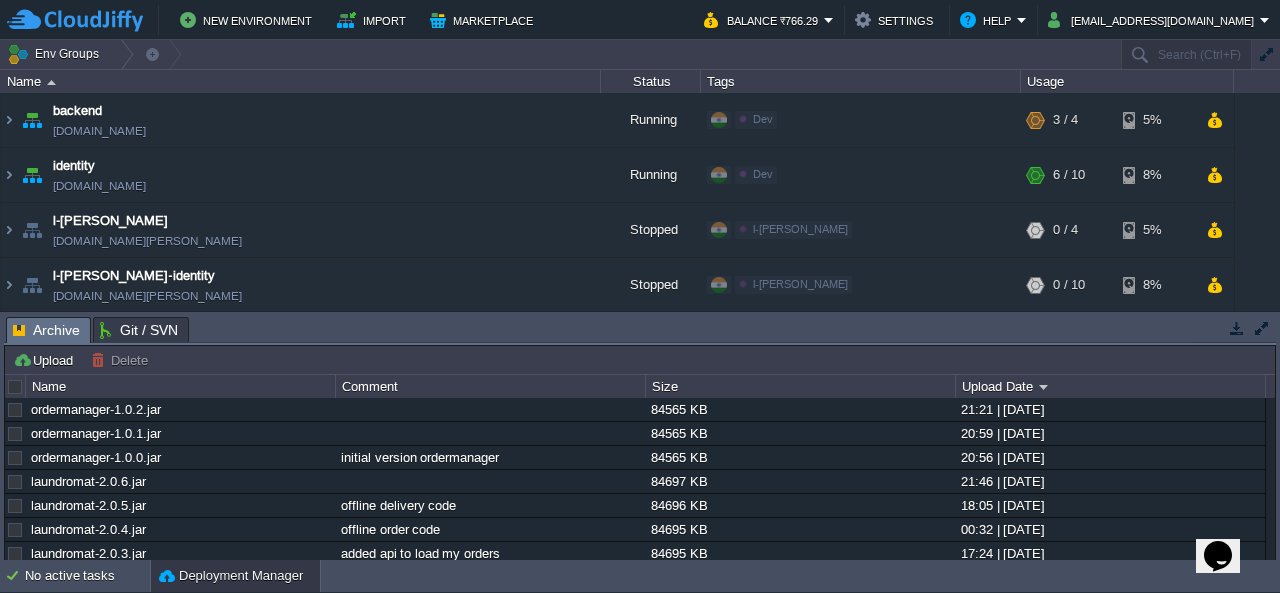 click on "Deployment Manager" at bounding box center (231, 576) 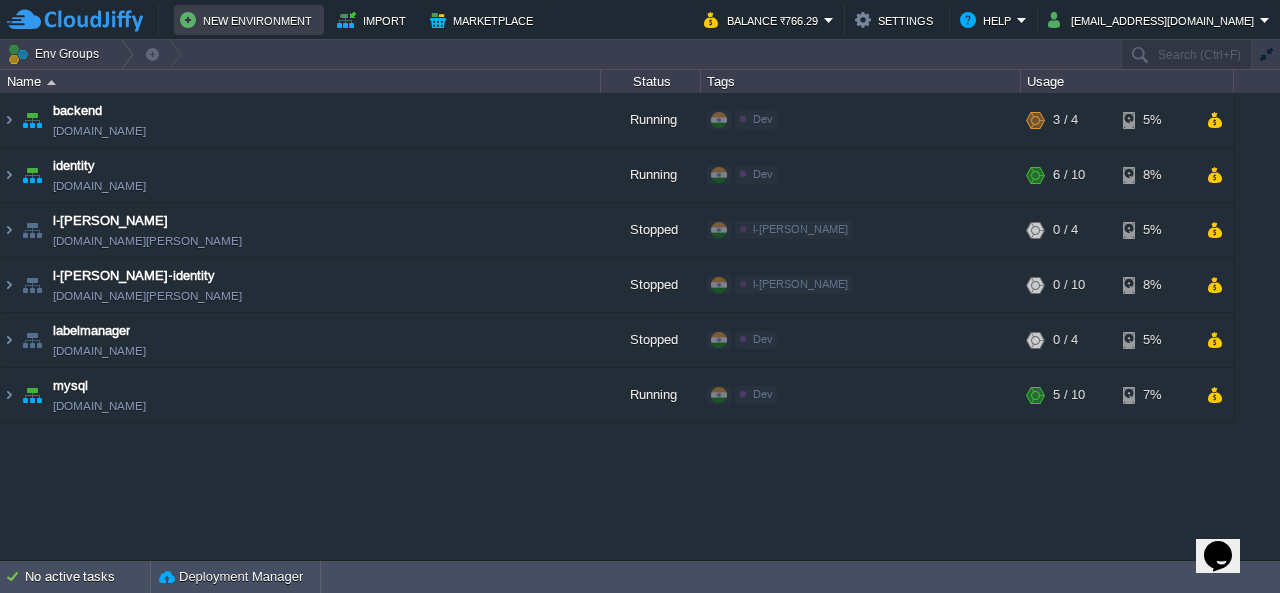 click on "New Environment" at bounding box center (249, 20) 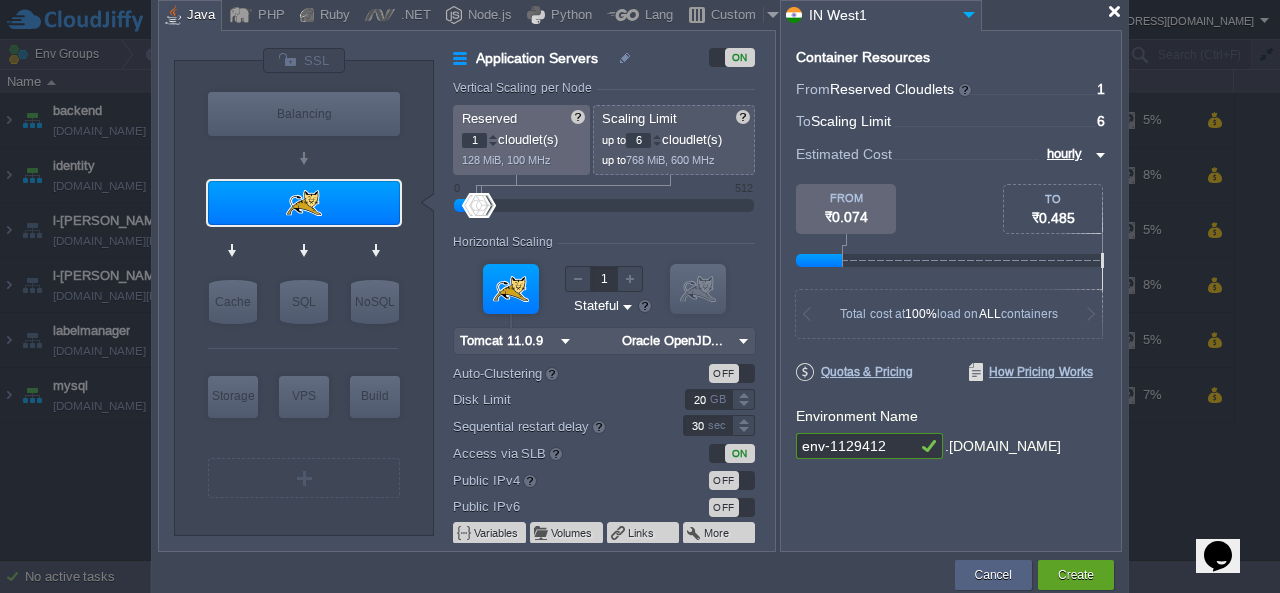 click at bounding box center [1114, 11] 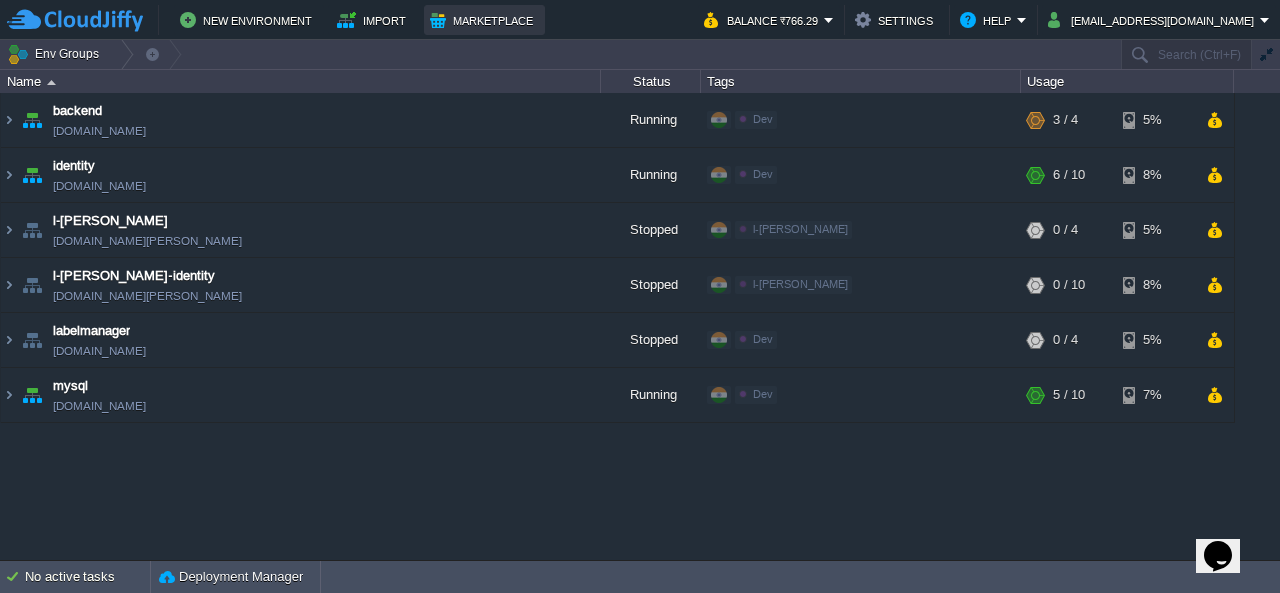 click on "Marketplace" at bounding box center [484, 20] 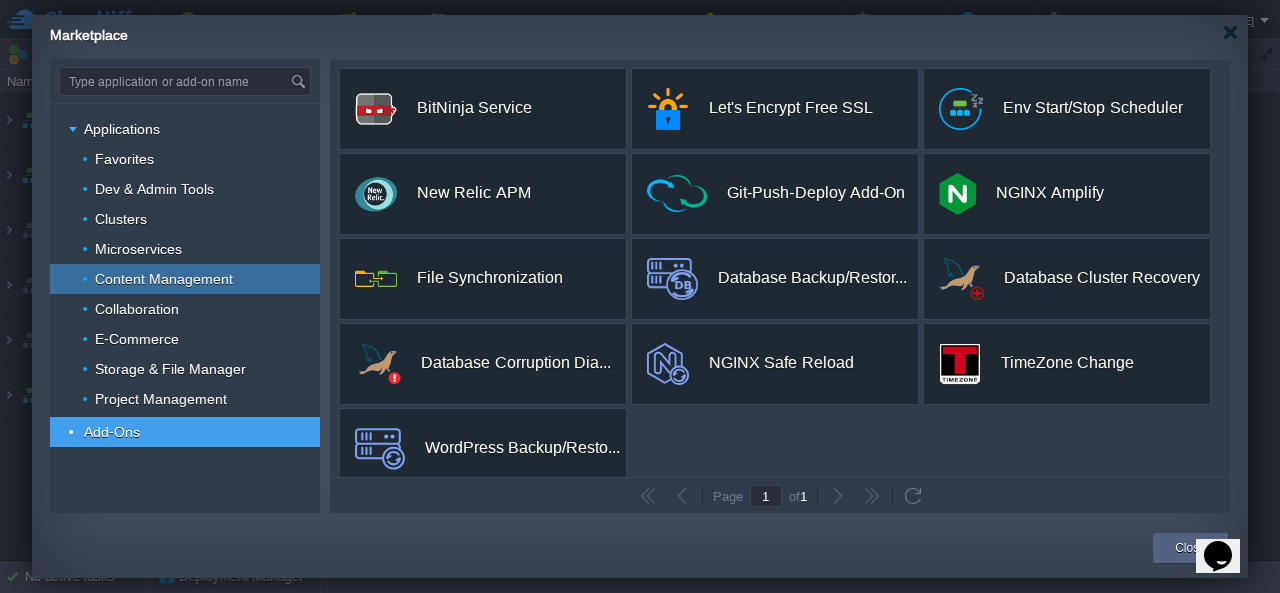 click on "Content Management" at bounding box center (185, 279) 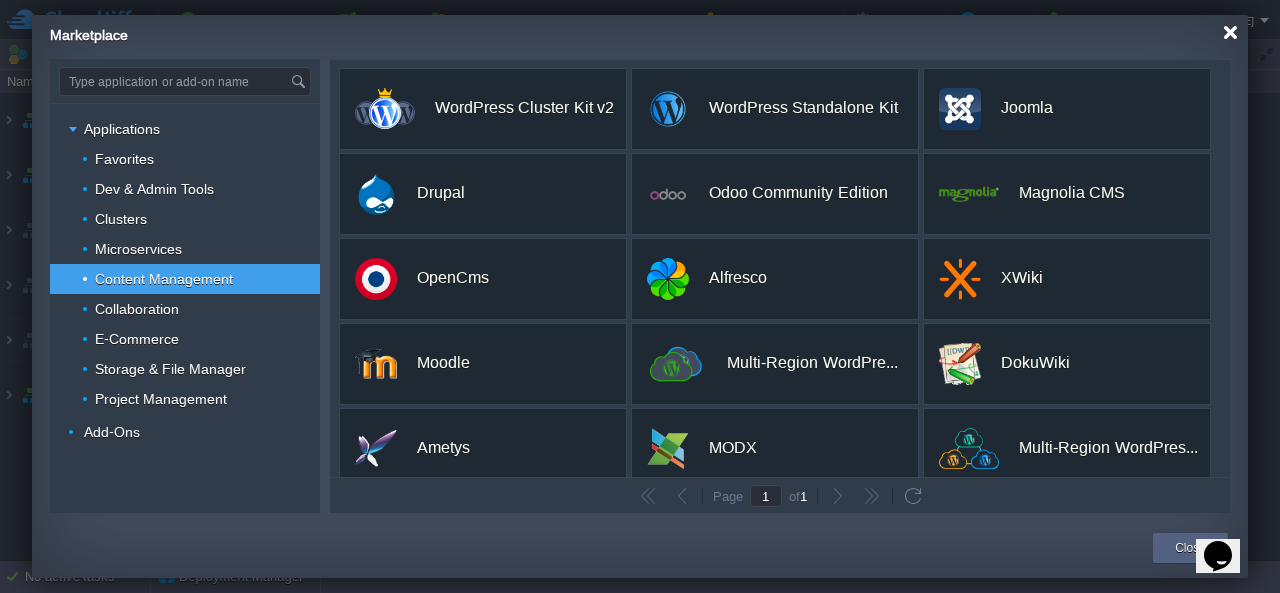 click at bounding box center [1230, 32] 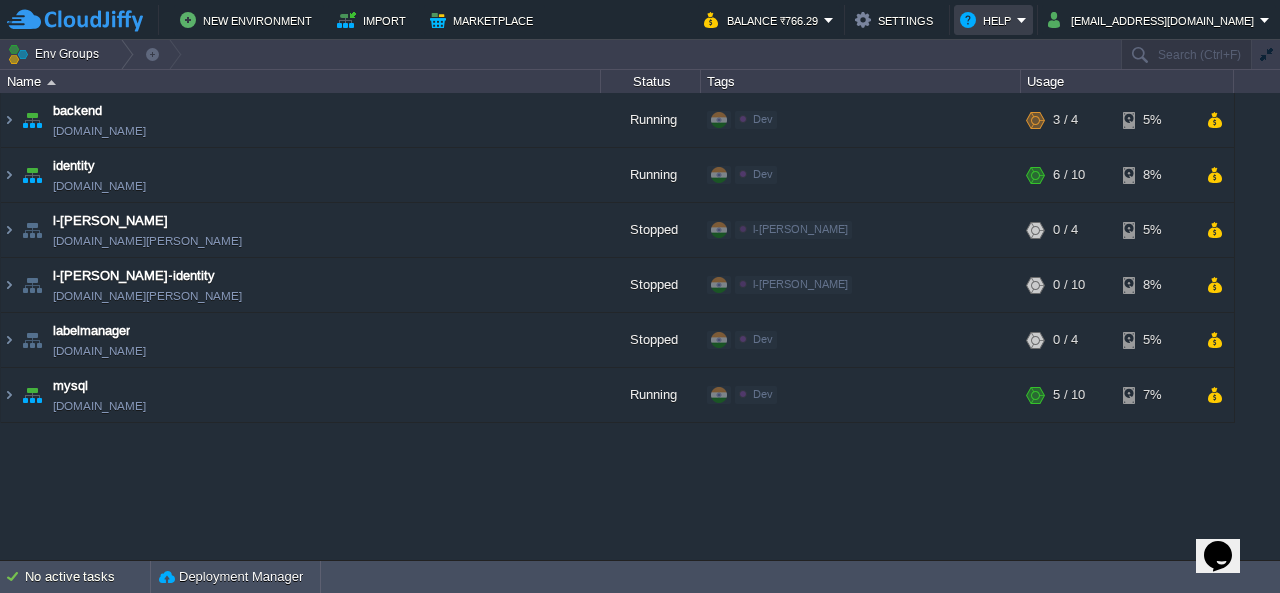 click on "Help" at bounding box center [988, 20] 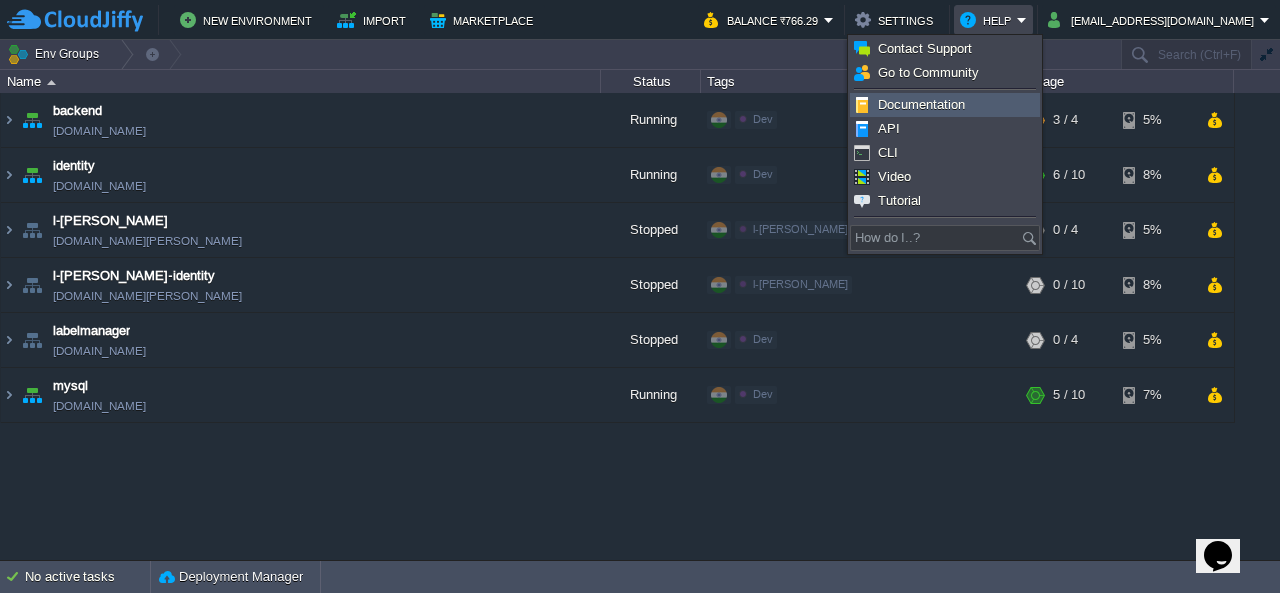click on "Documentation" at bounding box center [921, 104] 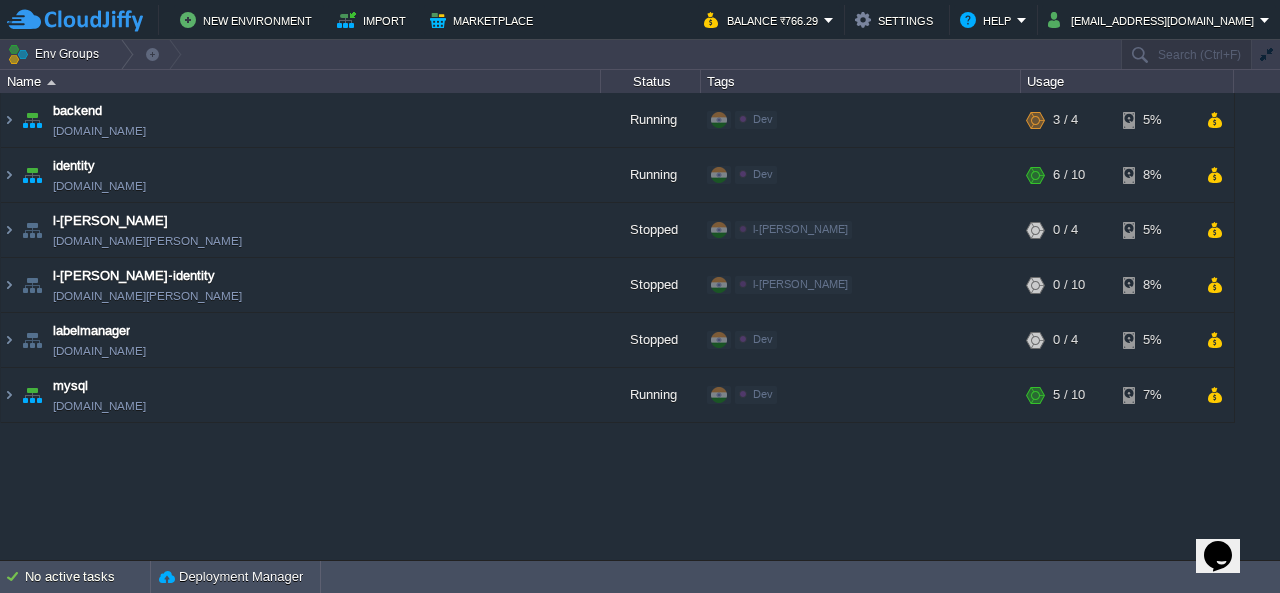 click on "New Environment Import Marketplace Bonus ₹0.00 Upgrade Account Balance ₹766.29 Settings Help laundrywala@softtantra.com" at bounding box center [640, 20] 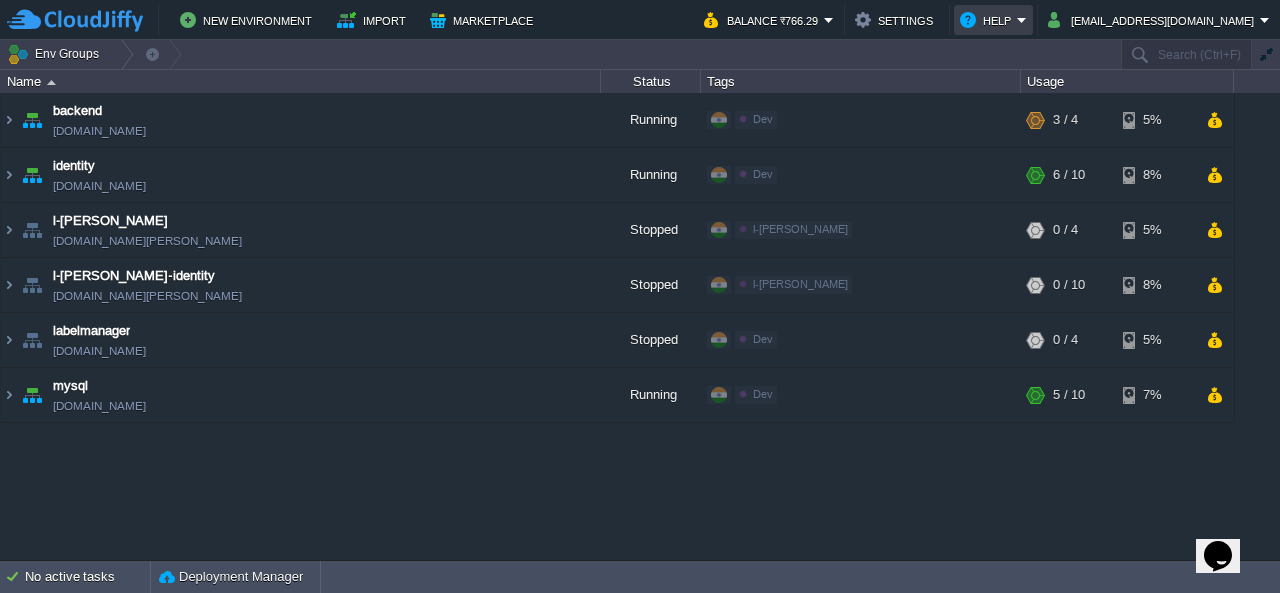 click on "Help" at bounding box center (988, 20) 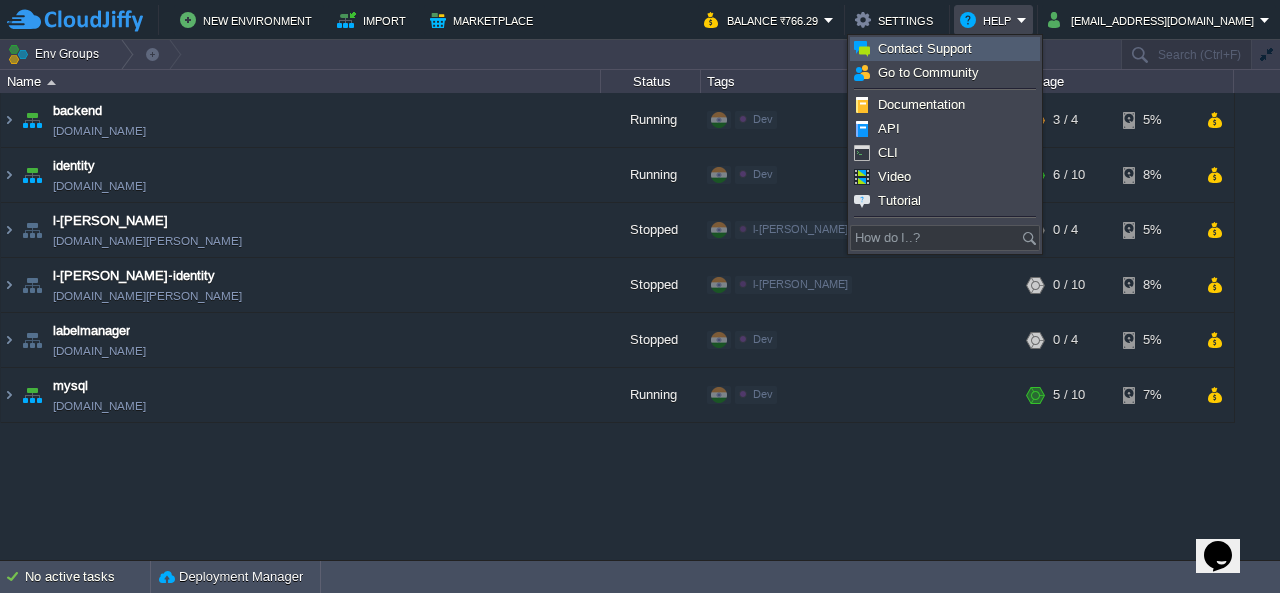 click on "Contact Support" at bounding box center [925, 48] 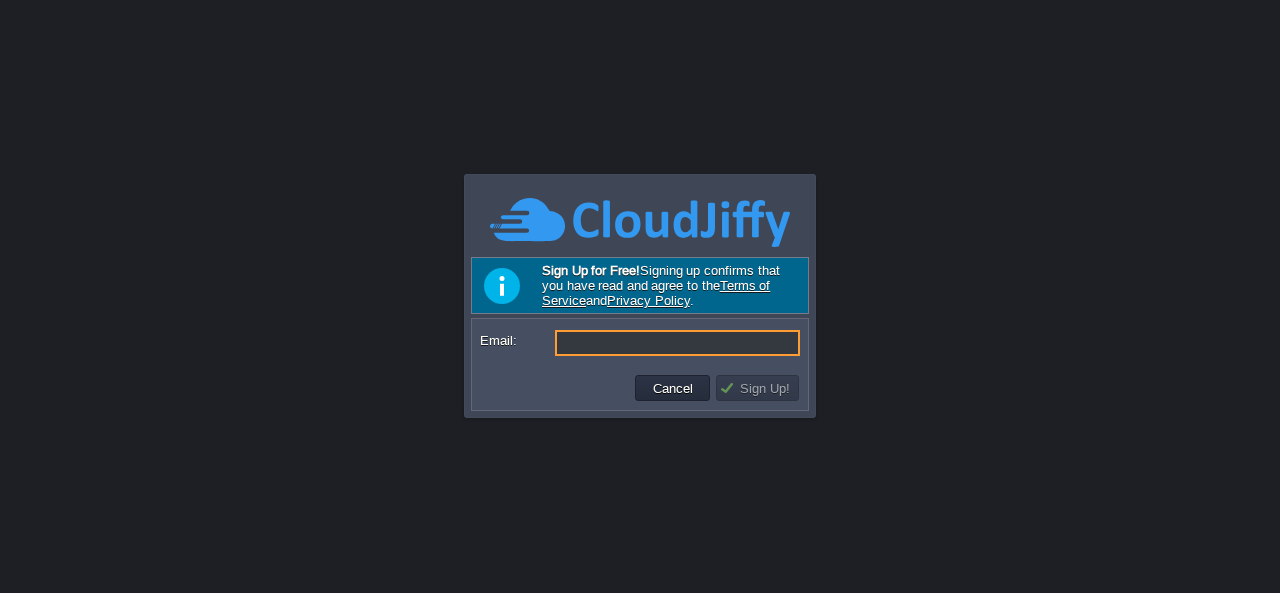 scroll, scrollTop: 0, scrollLeft: 0, axis: both 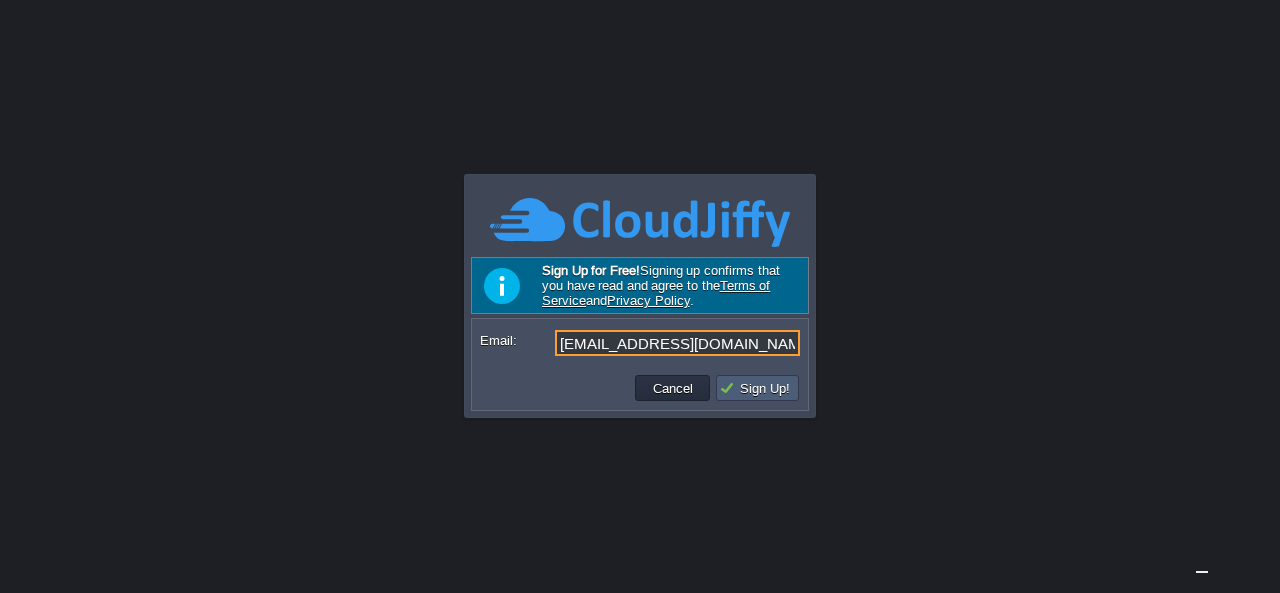 type on "[EMAIL_ADDRESS][DOMAIN_NAME]" 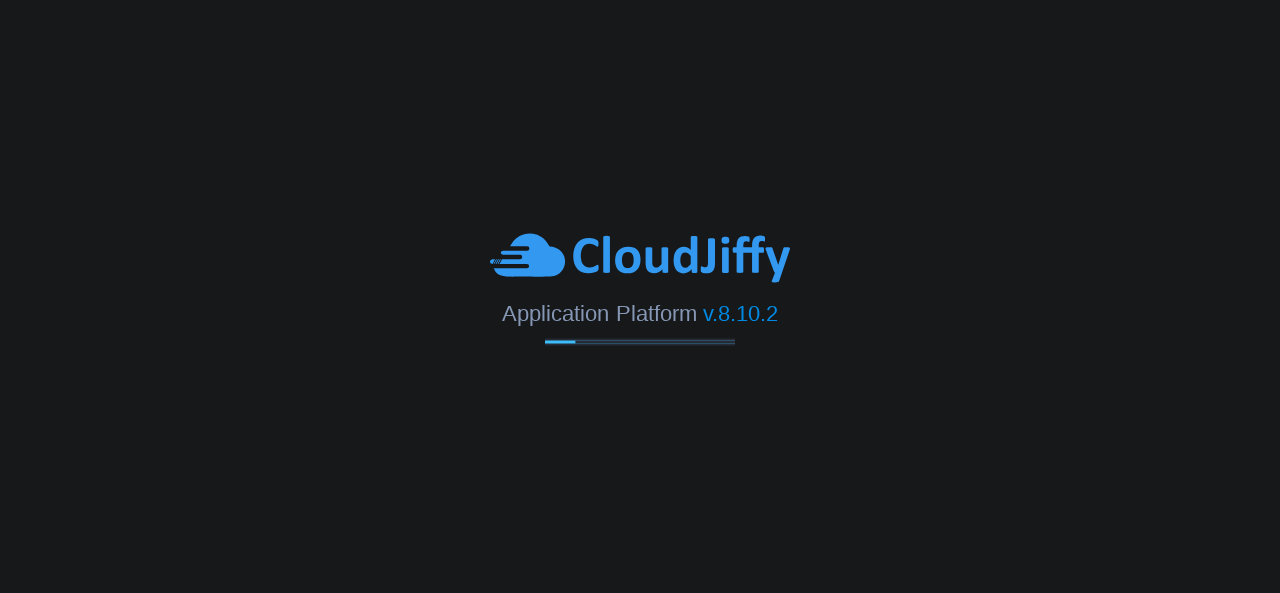 scroll, scrollTop: 0, scrollLeft: 0, axis: both 